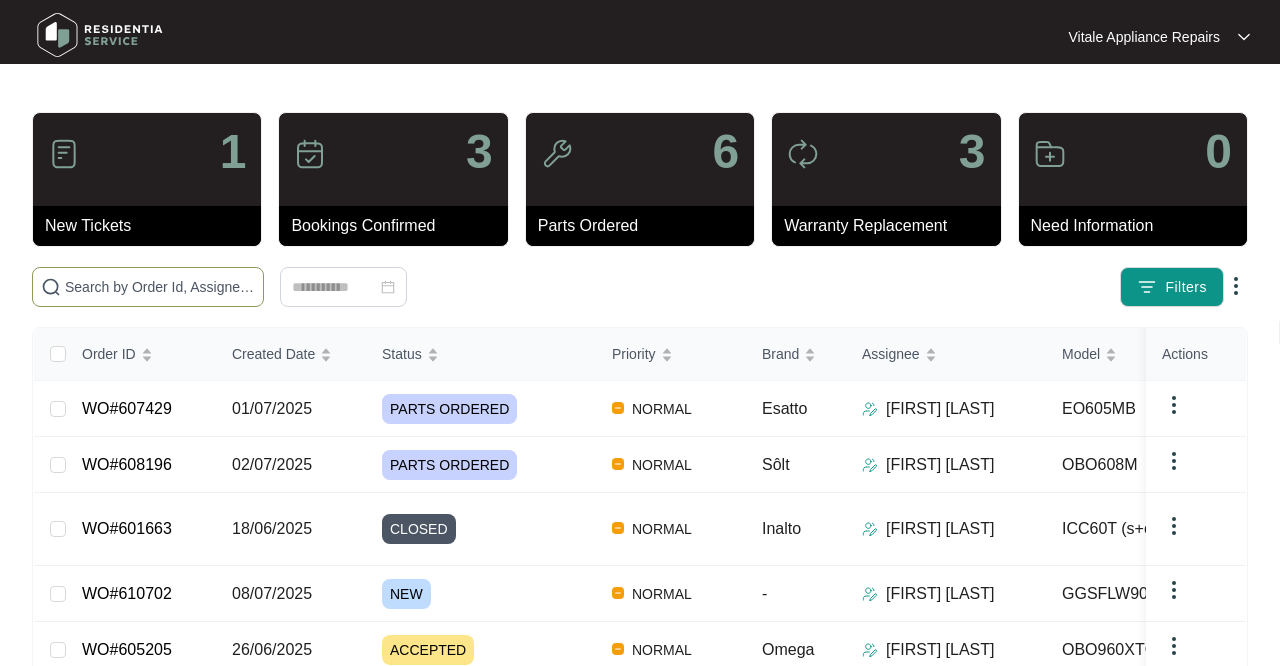 scroll, scrollTop: 0, scrollLeft: 0, axis: both 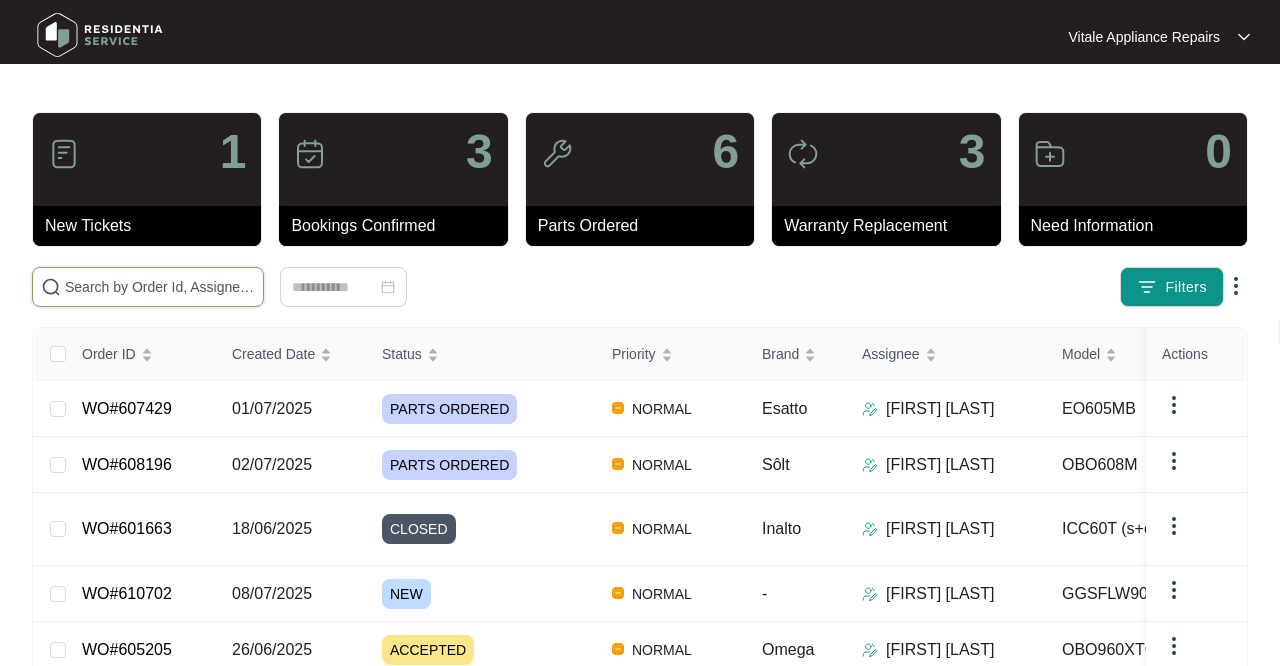 click at bounding box center [160, 287] 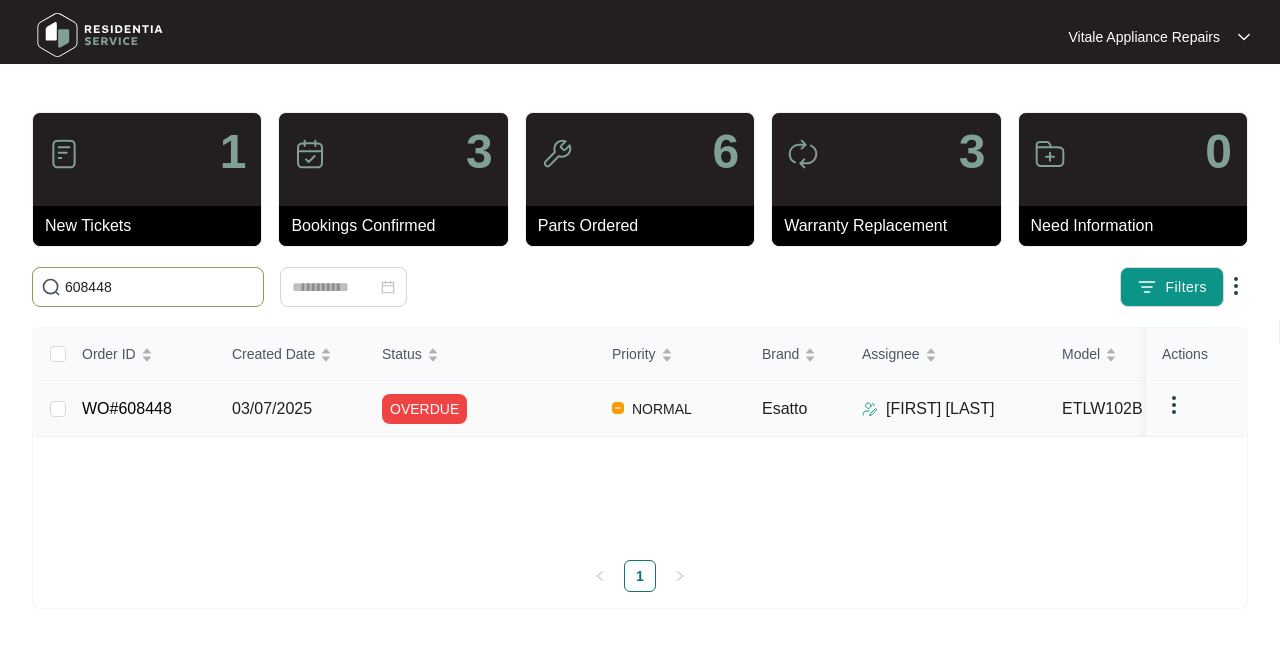 type on "608448" 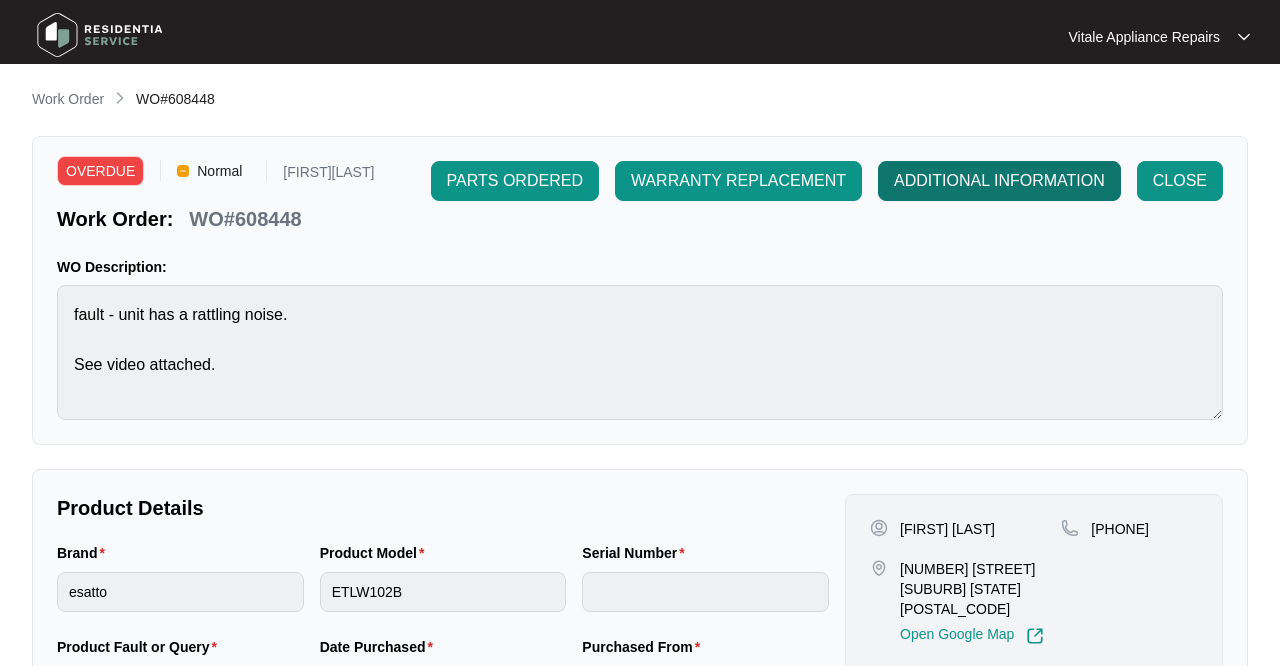 click on "ADDITIONAL INFORMATION" at bounding box center (515, 181) 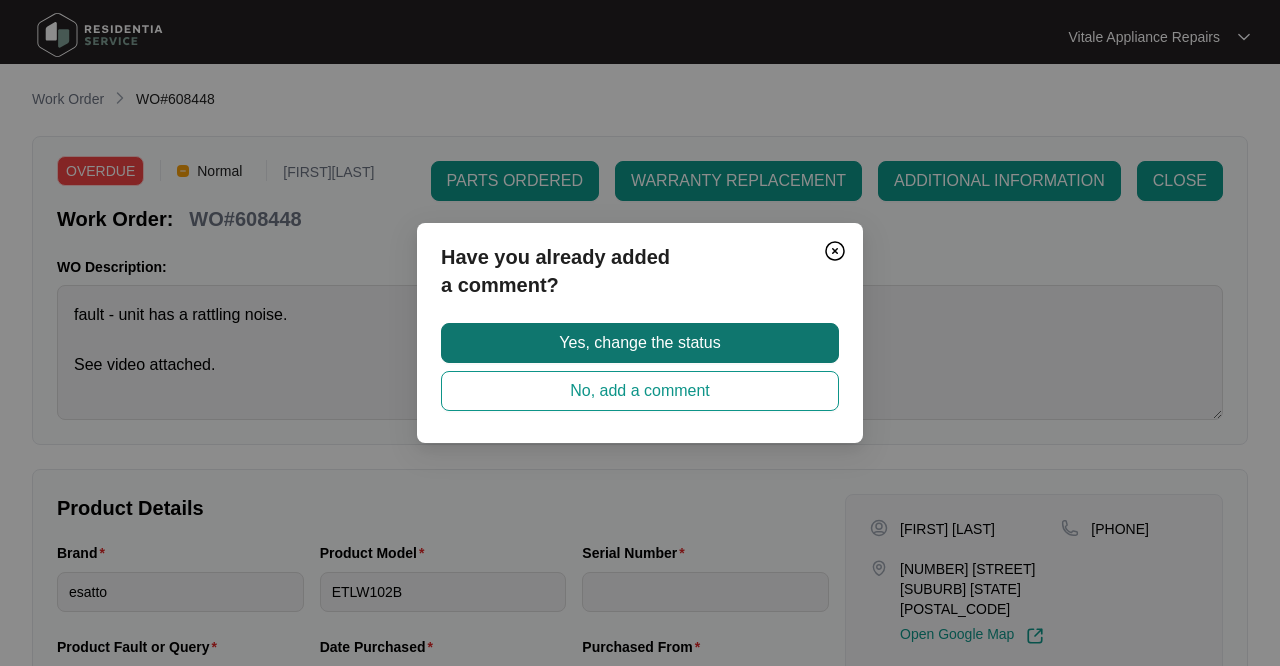 click on "Yes, change the status" at bounding box center (640, 343) 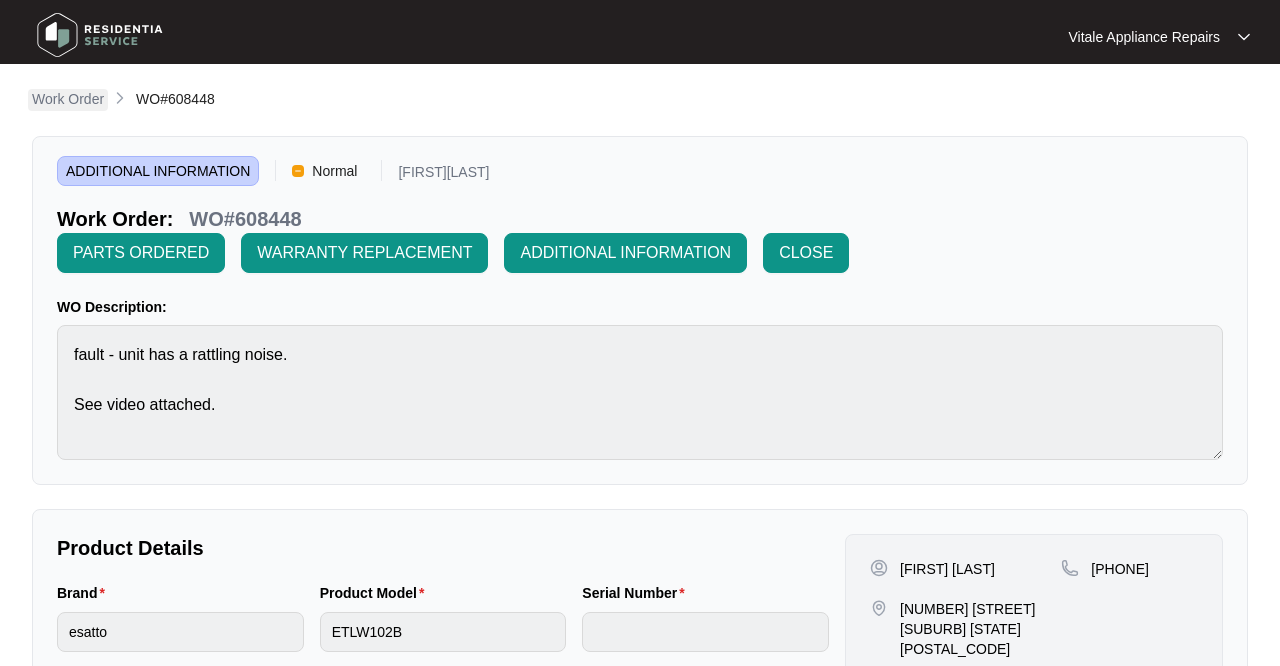 scroll, scrollTop: 0, scrollLeft: 0, axis: both 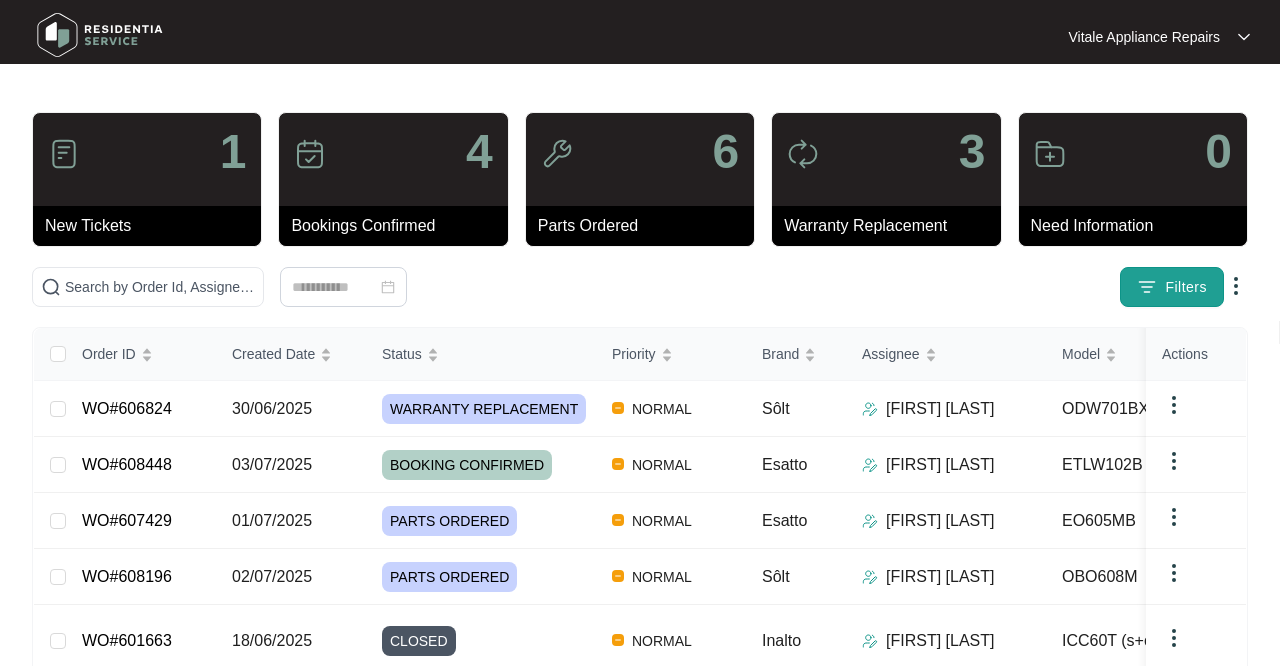 click at bounding box center [1147, 287] 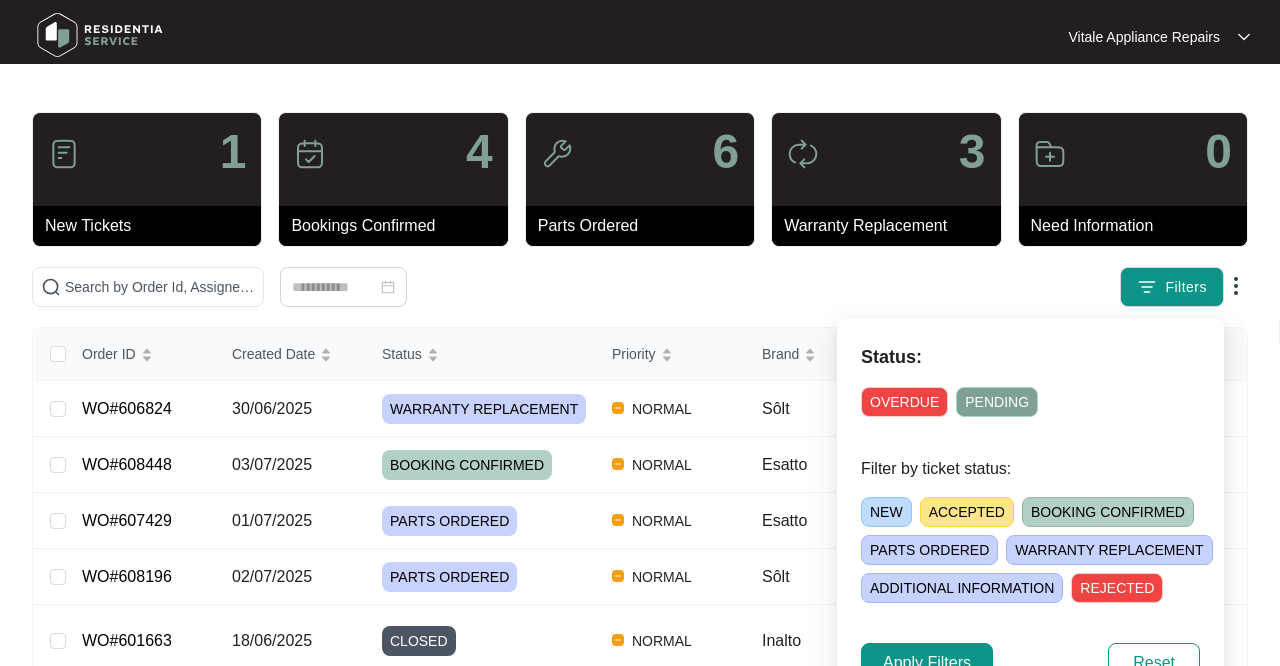 click on "WARRANTY REPLACEMENT" at bounding box center [1109, 550] 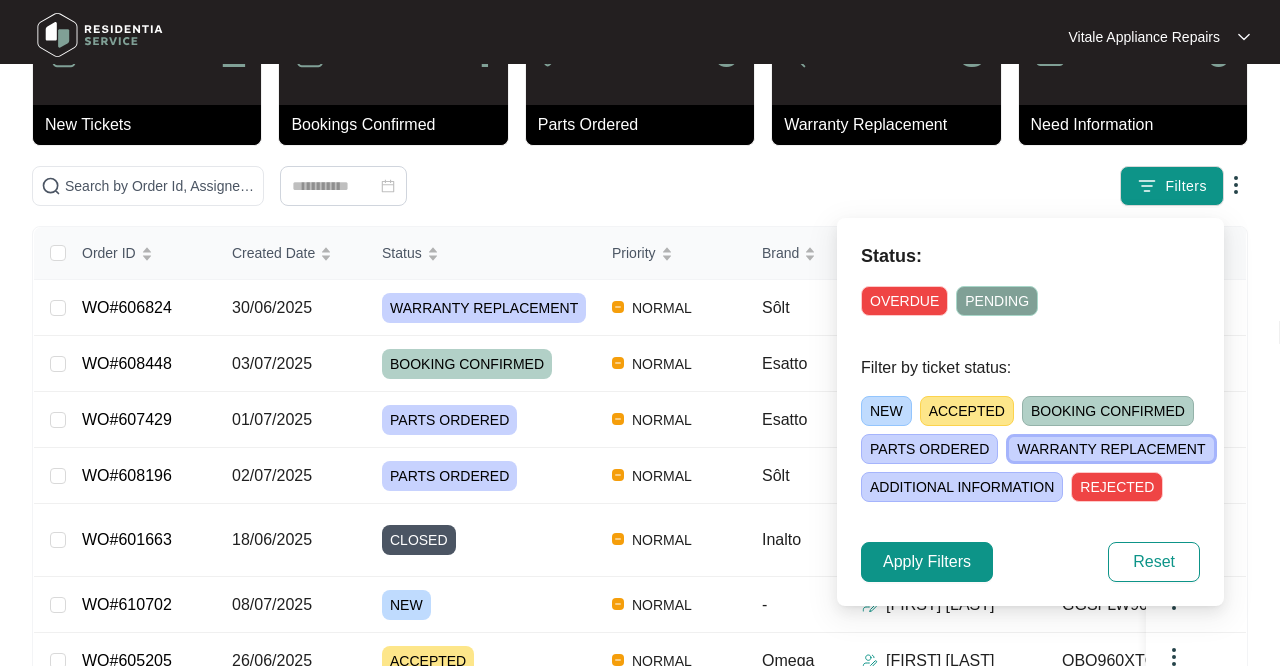 scroll, scrollTop: 122, scrollLeft: 0, axis: vertical 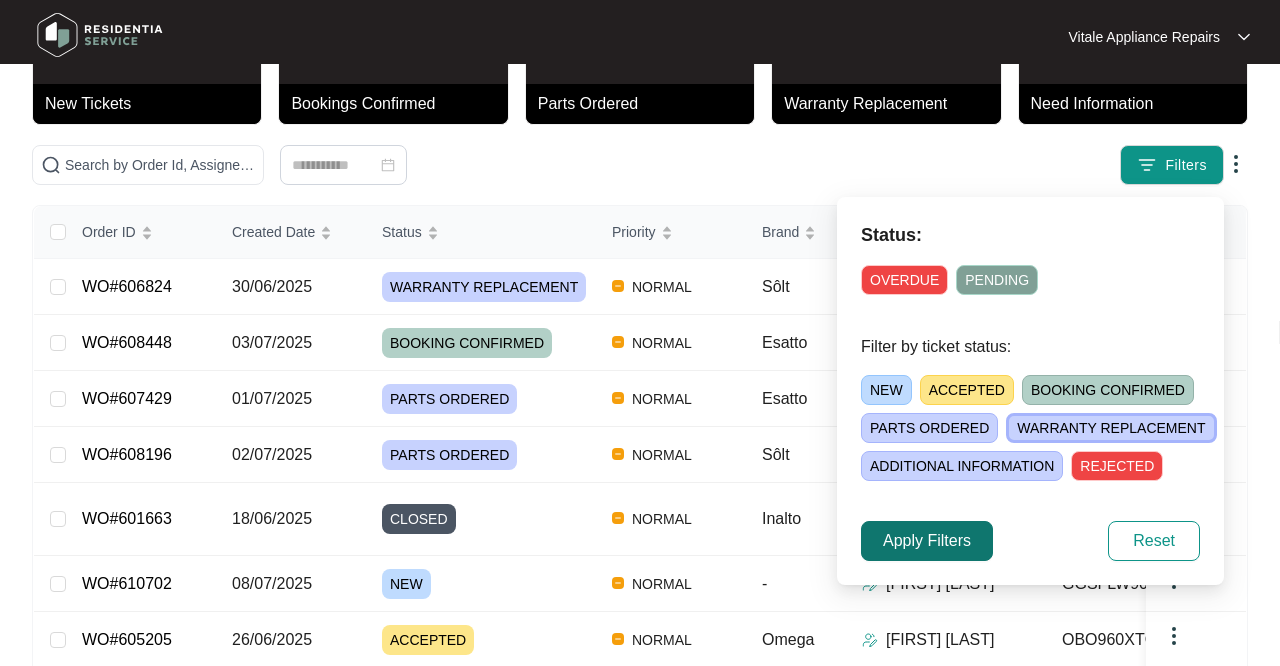 click on "Apply Filters" at bounding box center [927, 541] 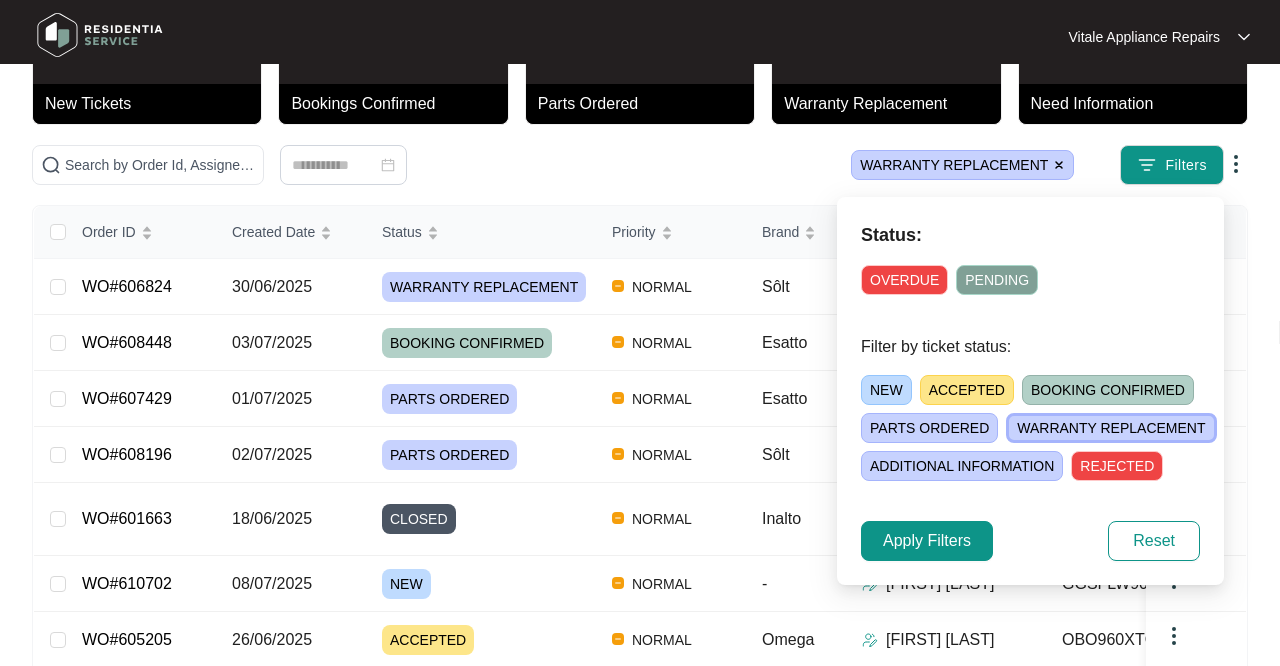 scroll, scrollTop: 0, scrollLeft: 0, axis: both 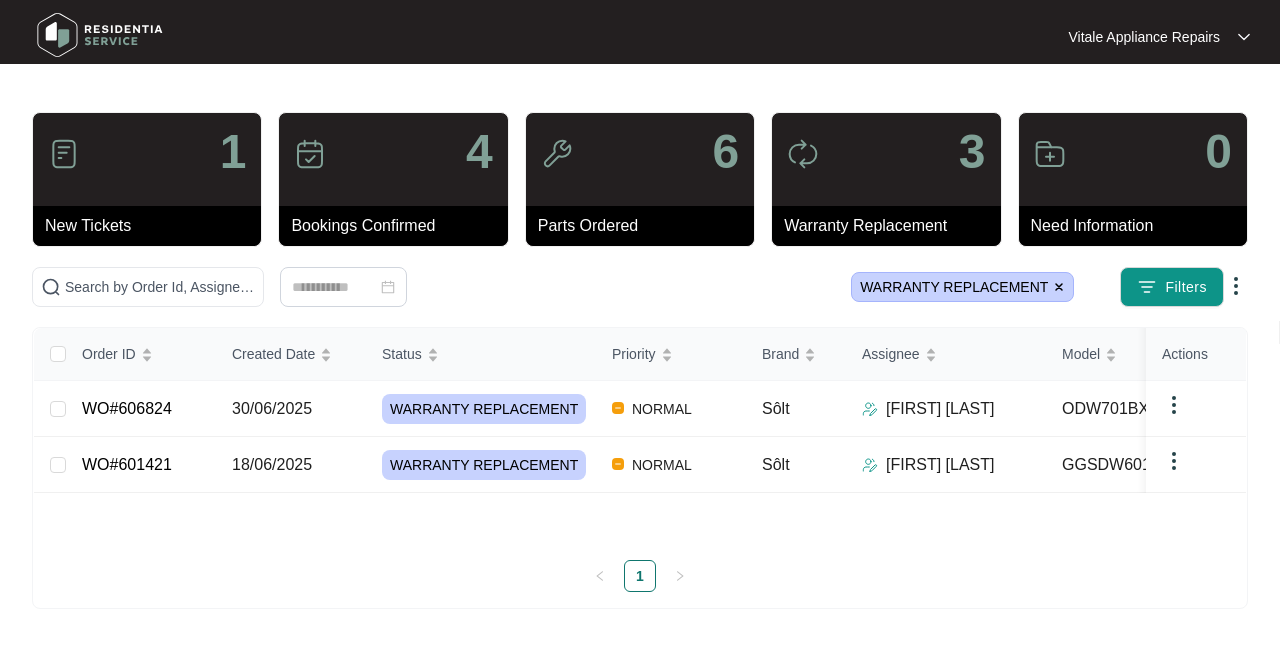 click at bounding box center [1059, 287] 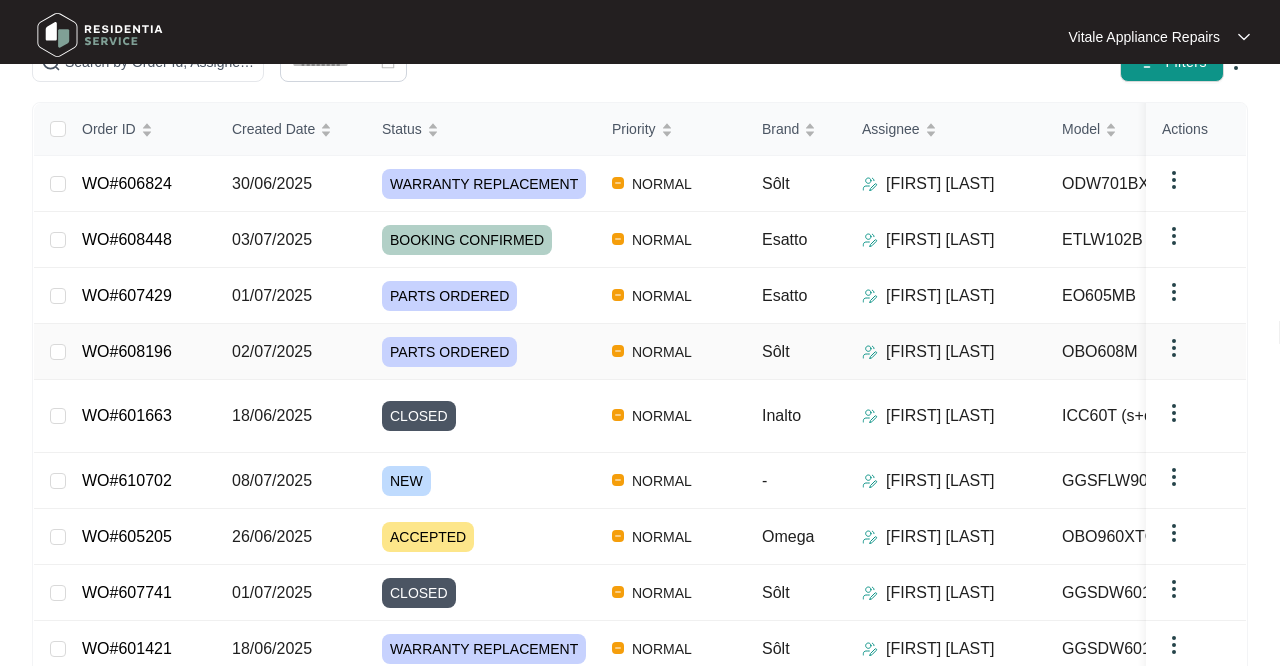 scroll, scrollTop: 227, scrollLeft: 0, axis: vertical 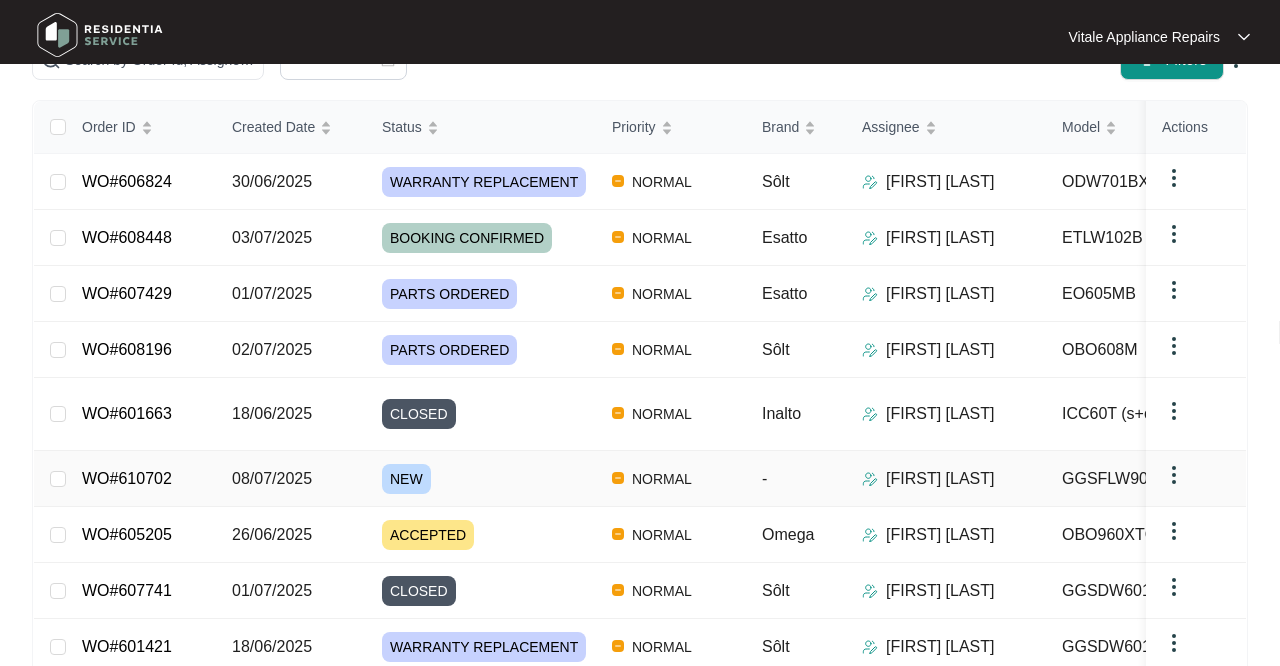 click on "08/07/2025" at bounding box center [58, 479] 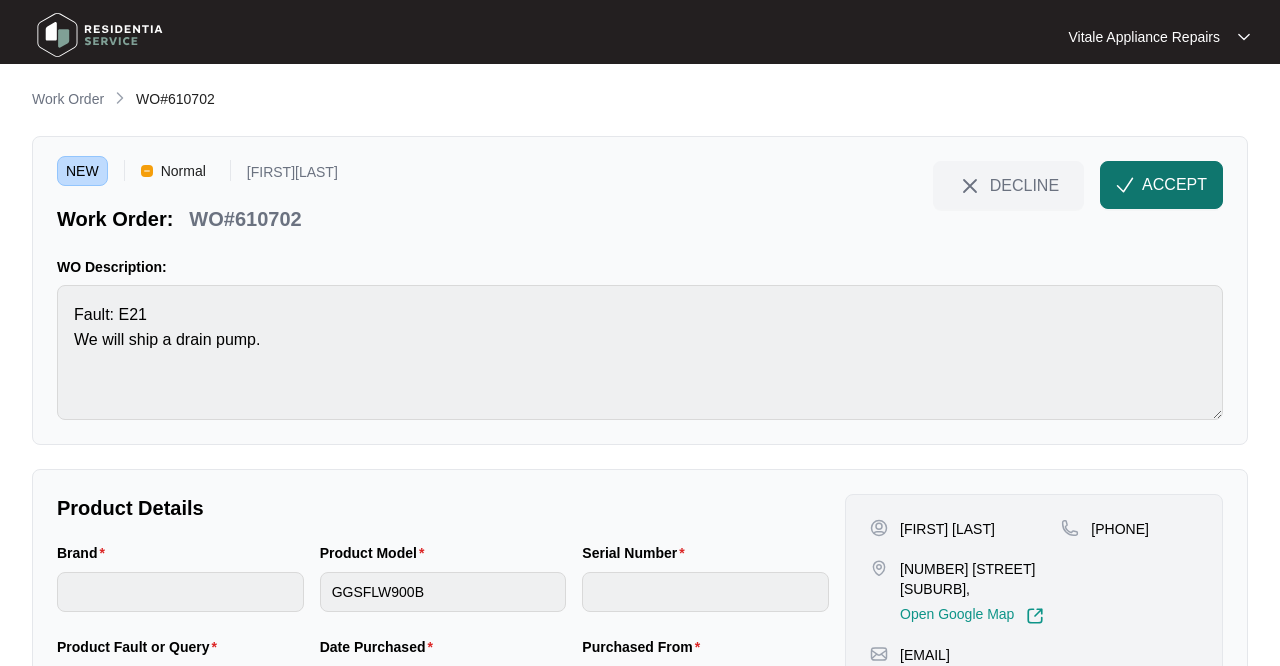 click on "ACCEPT" at bounding box center [1161, 185] 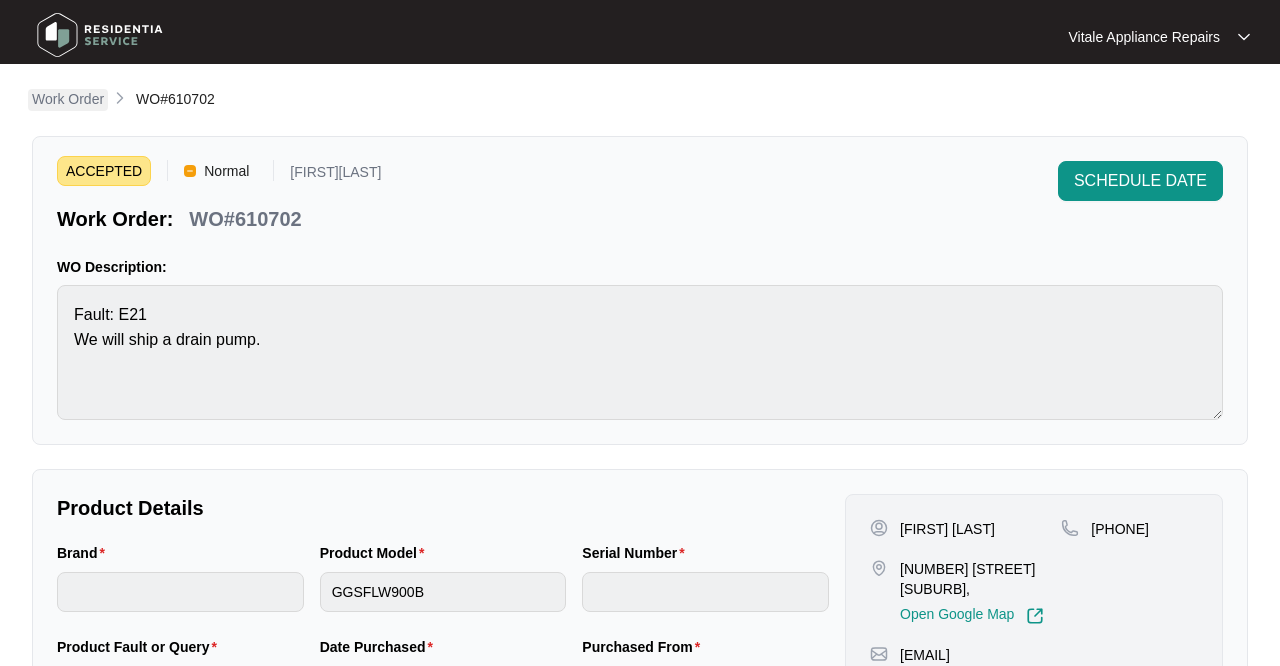 click on "Work Order" at bounding box center (68, 99) 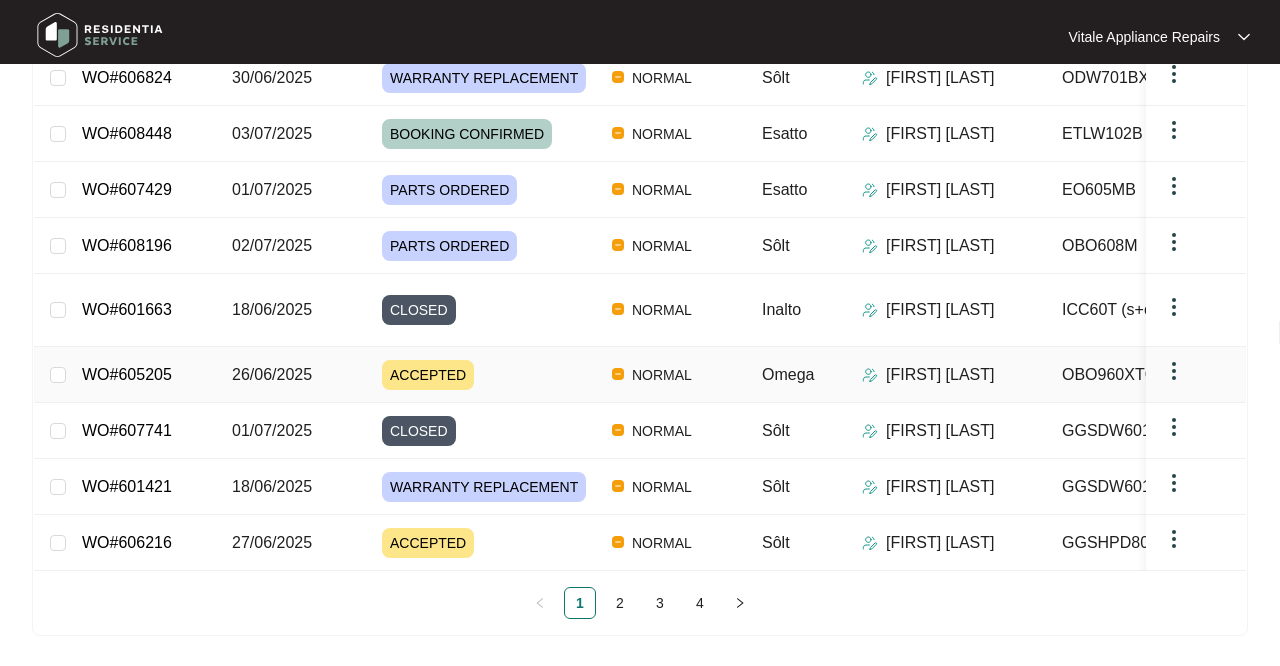 scroll, scrollTop: 386, scrollLeft: 0, axis: vertical 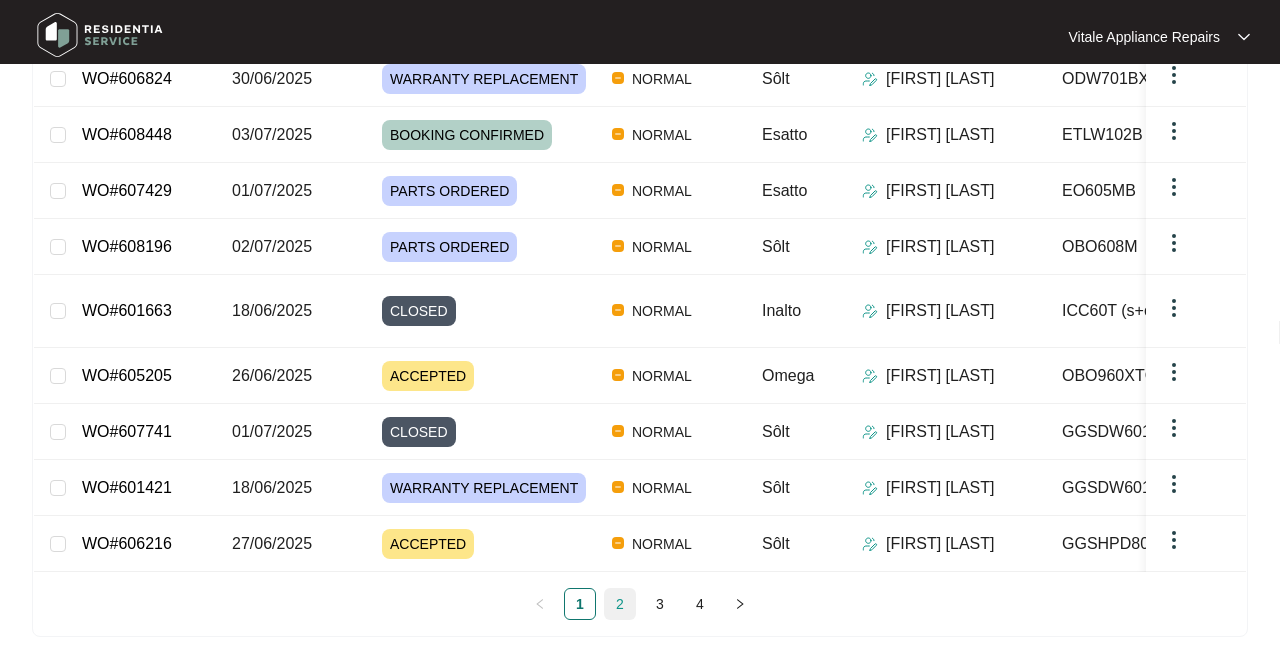 click on "2" at bounding box center [620, 604] 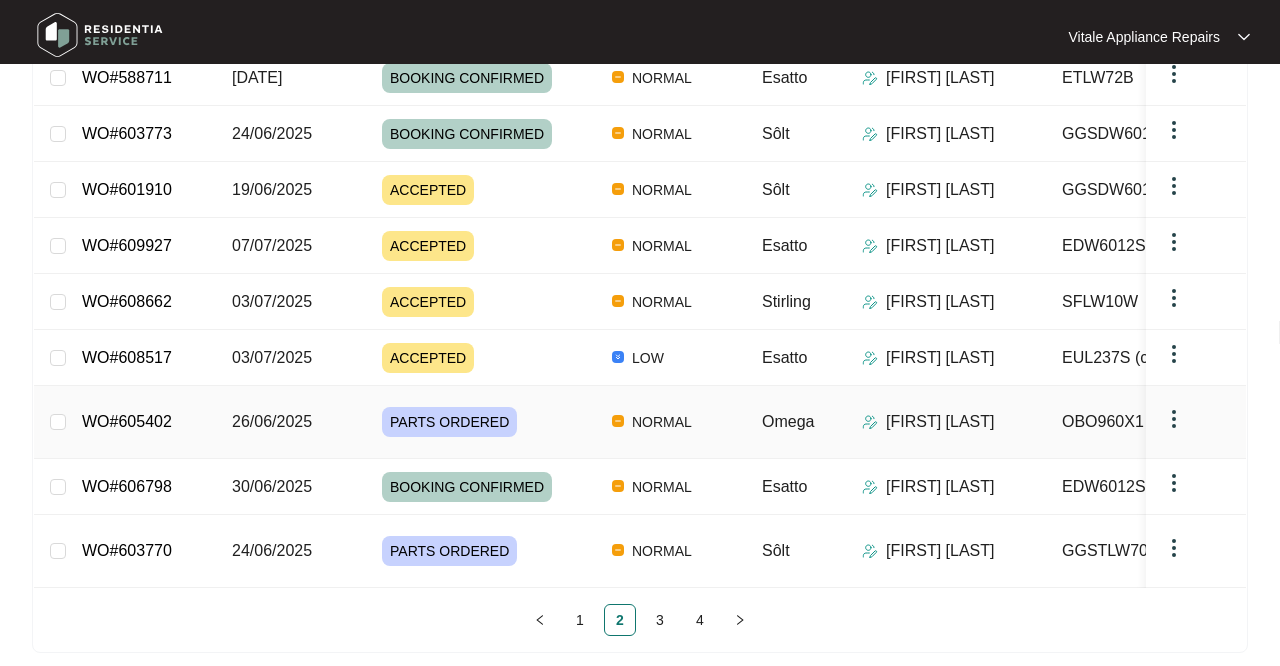 scroll, scrollTop: 386, scrollLeft: 0, axis: vertical 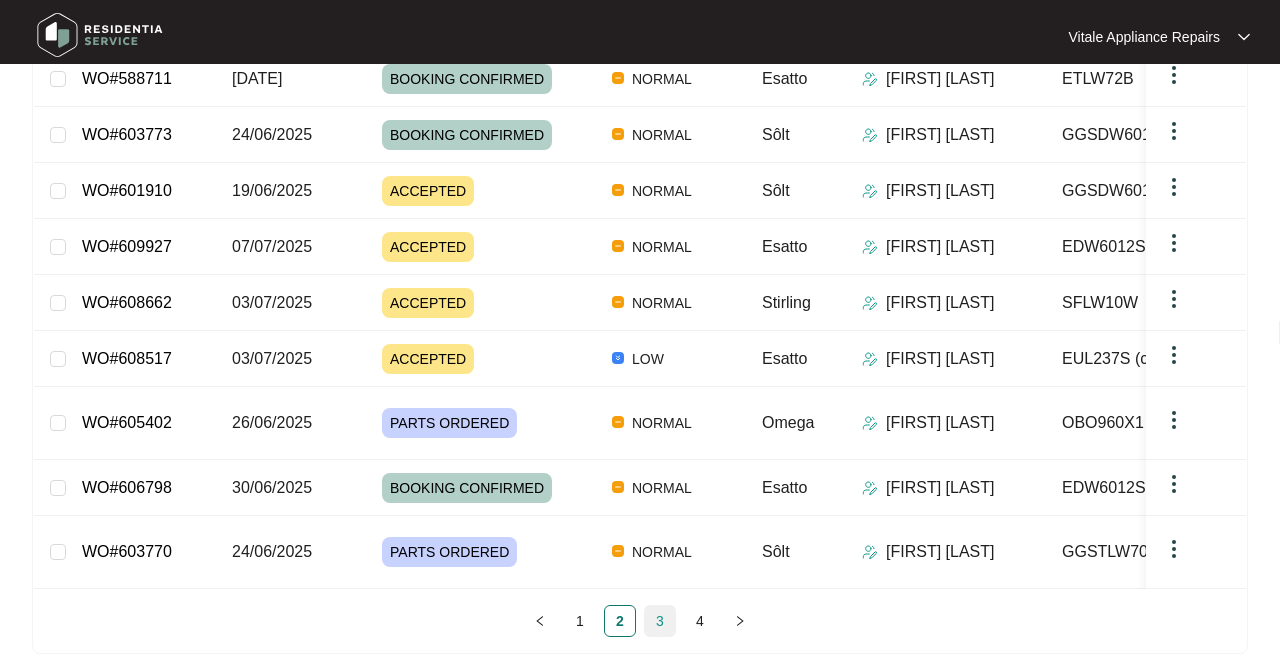 click on "3" at bounding box center [660, 621] 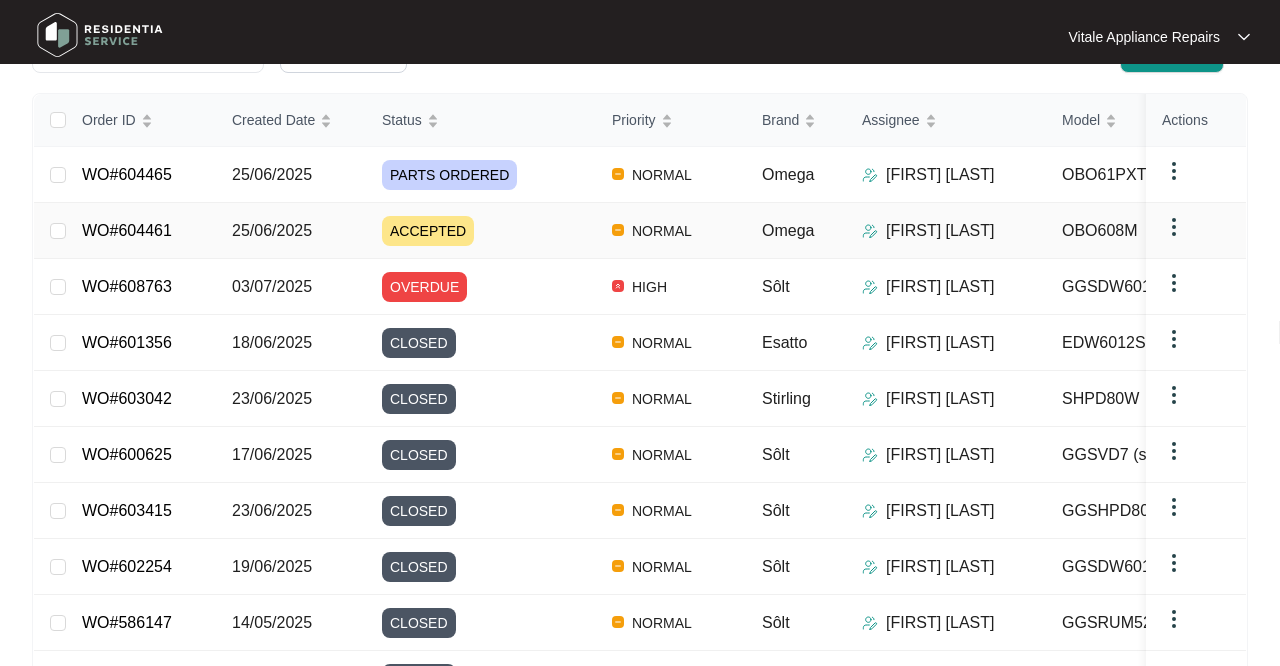 scroll, scrollTop: 224, scrollLeft: 0, axis: vertical 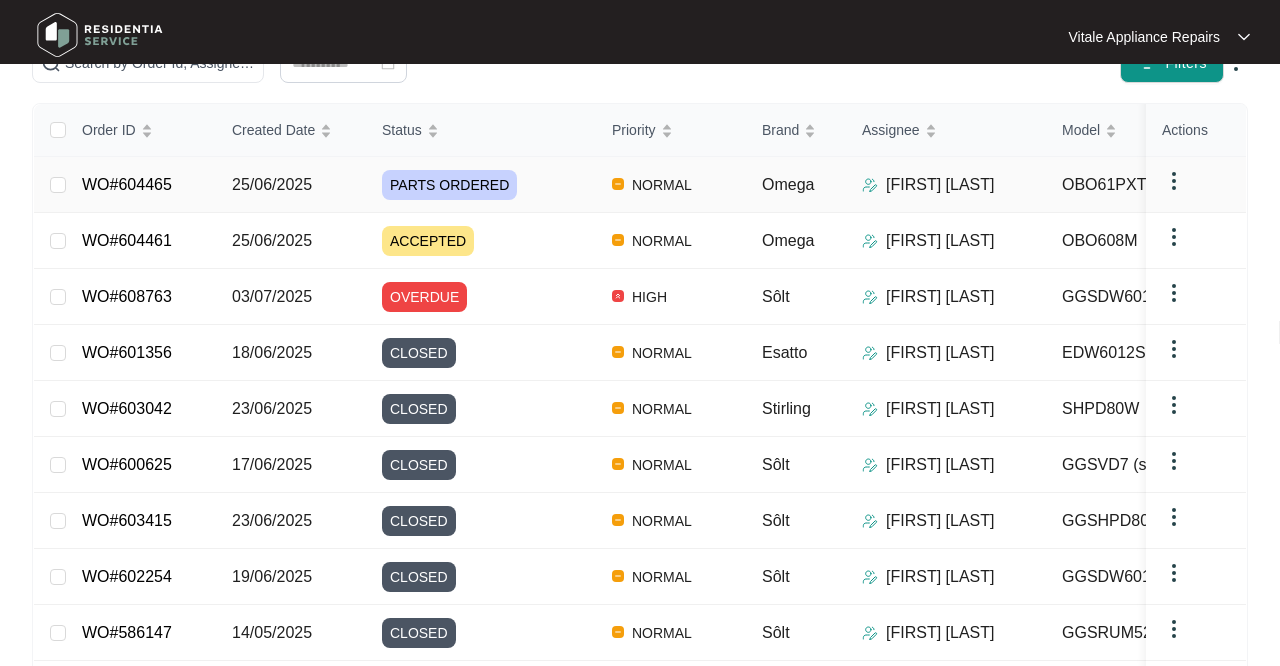 click on "25/06/2025" at bounding box center [58, 185] 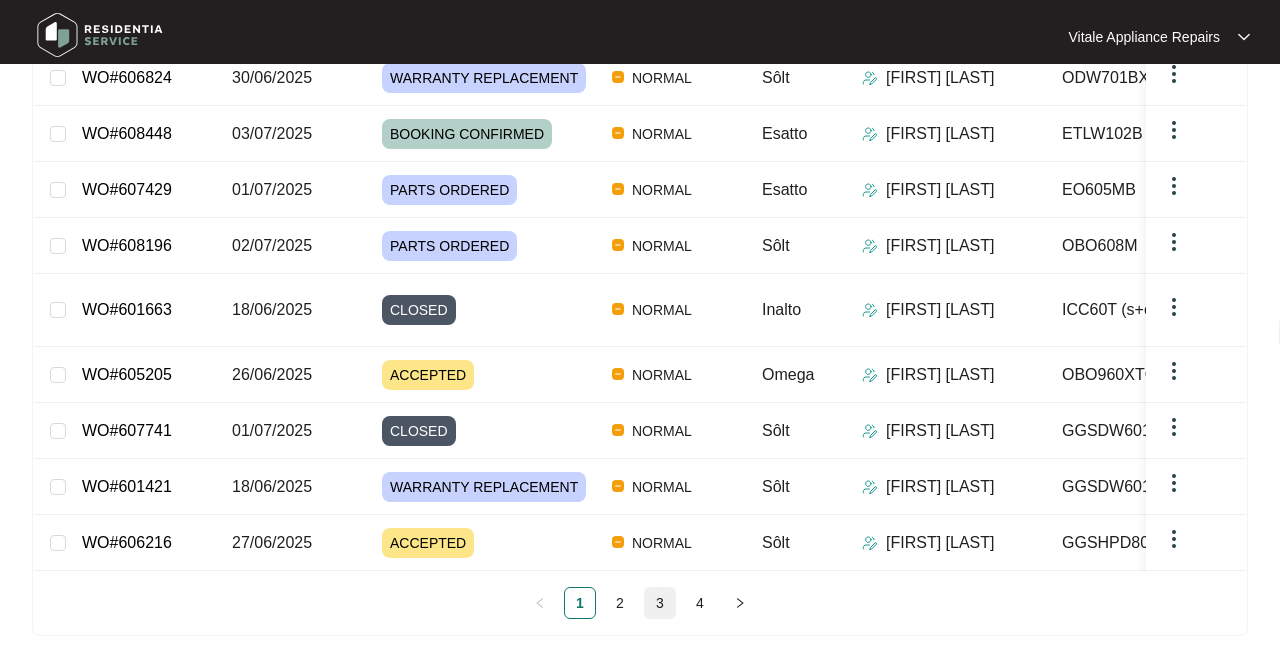 scroll, scrollTop: 386, scrollLeft: 0, axis: vertical 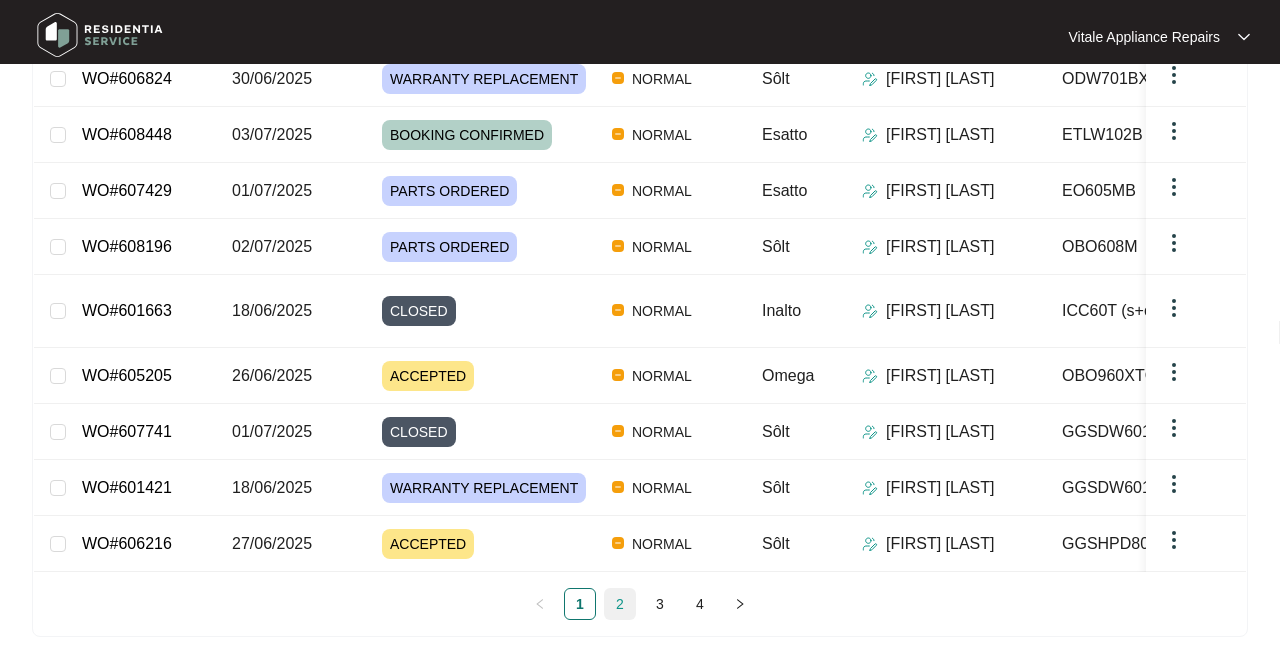 click on "2" at bounding box center (620, 604) 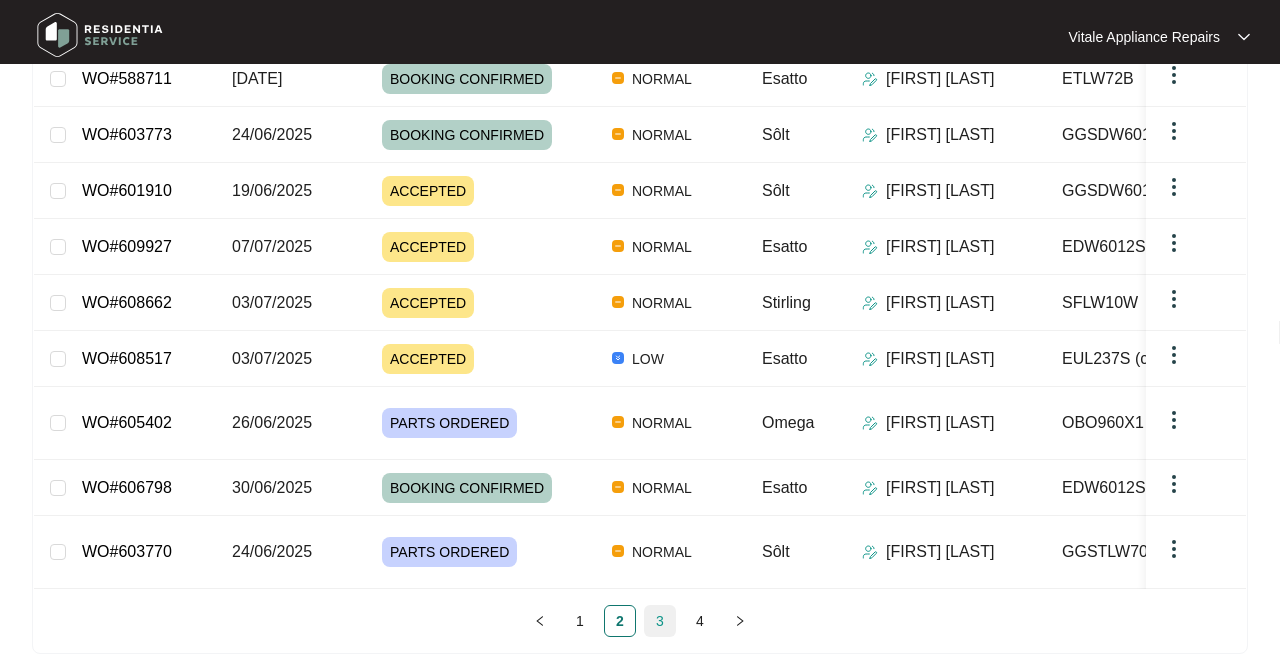 click on "3" at bounding box center (660, 621) 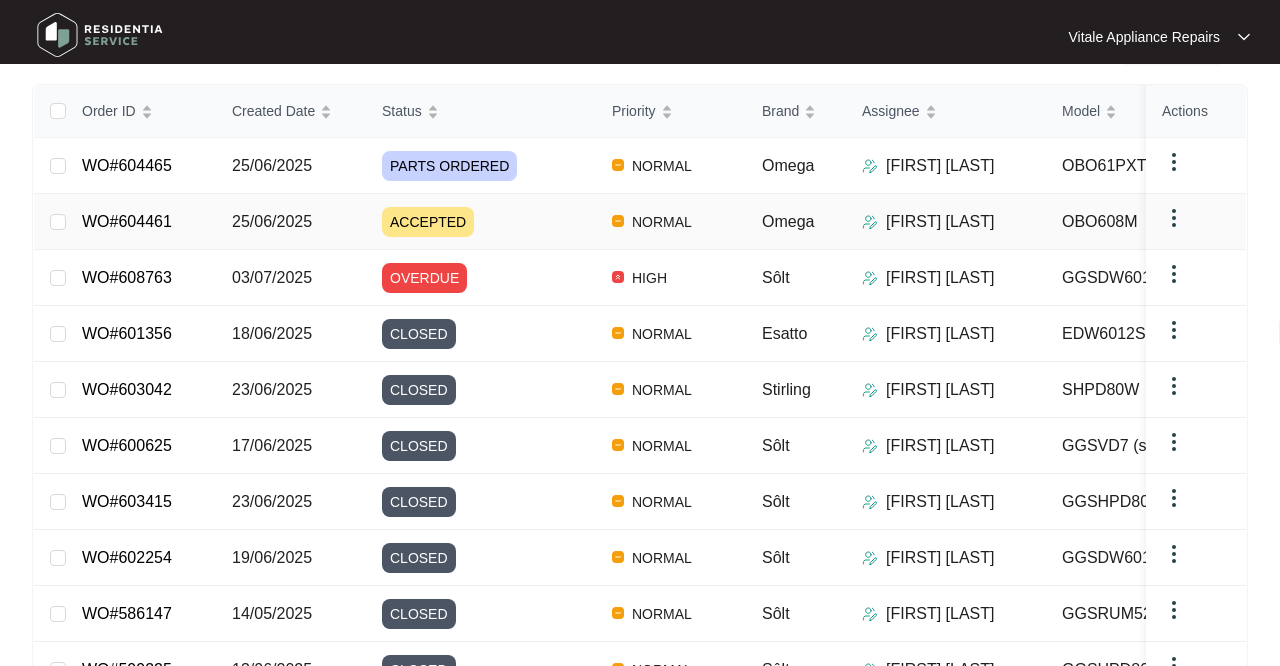 scroll, scrollTop: 212, scrollLeft: 0, axis: vertical 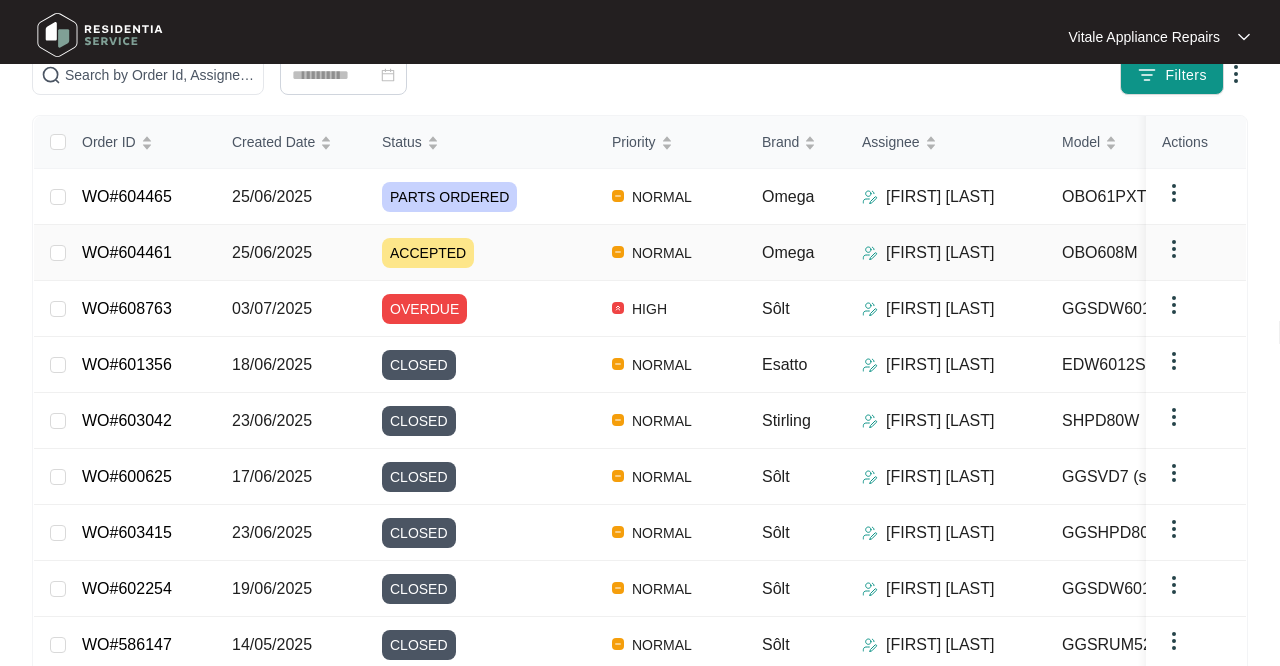 click on "25/06/2025" at bounding box center (58, 253) 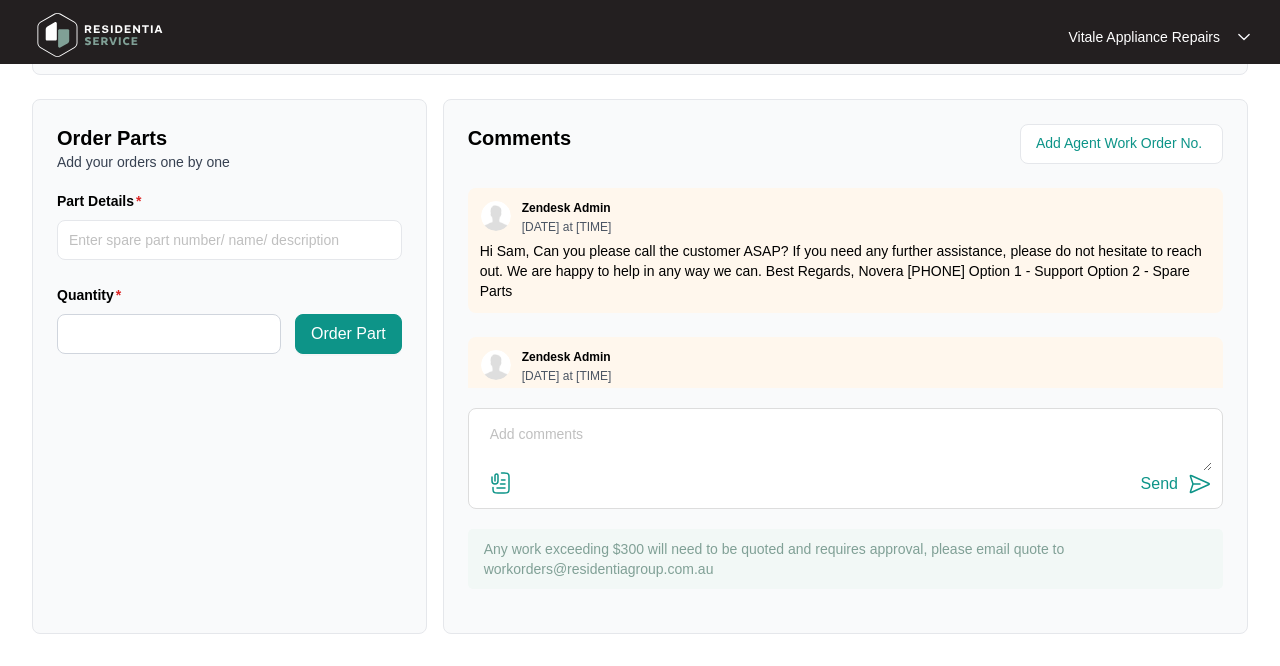 scroll, scrollTop: 679, scrollLeft: 0, axis: vertical 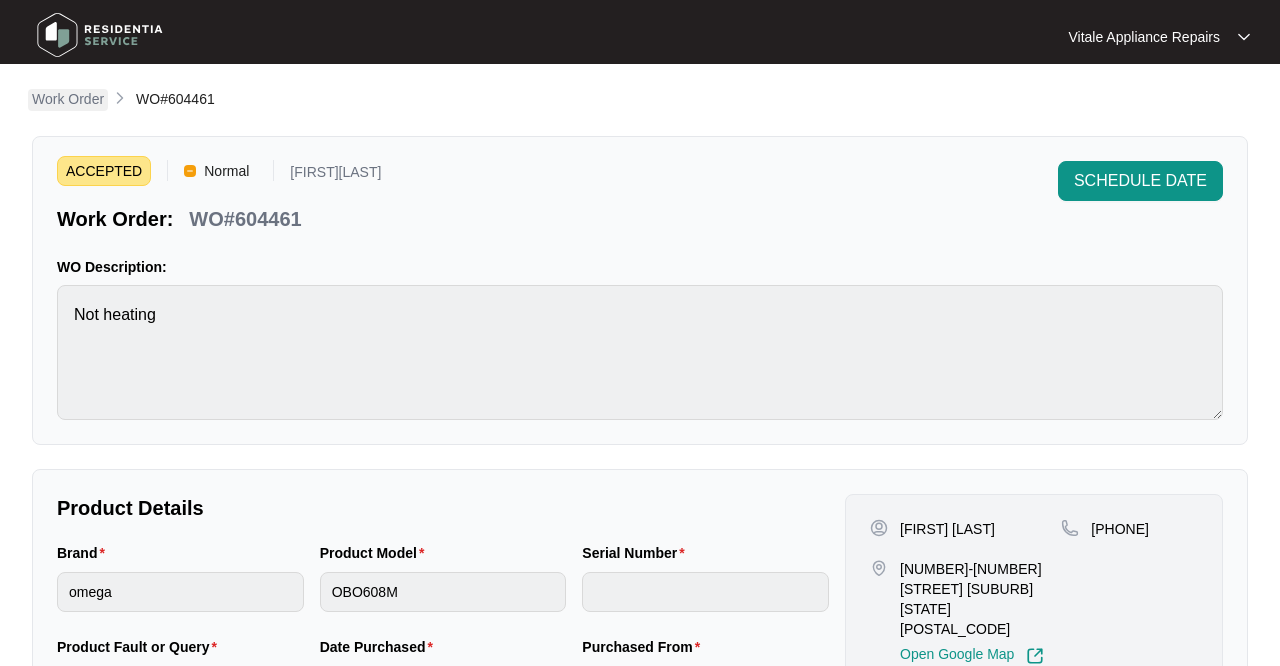 click on "Work Order" at bounding box center [68, 99] 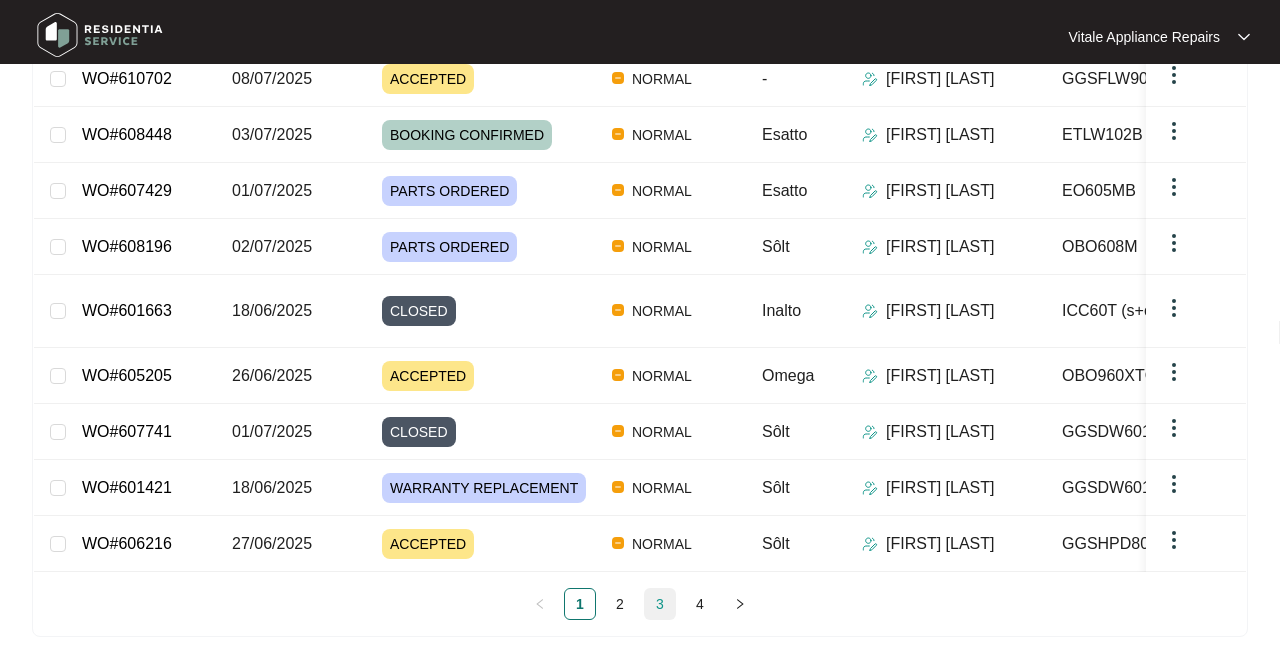 click on "3" at bounding box center [660, 604] 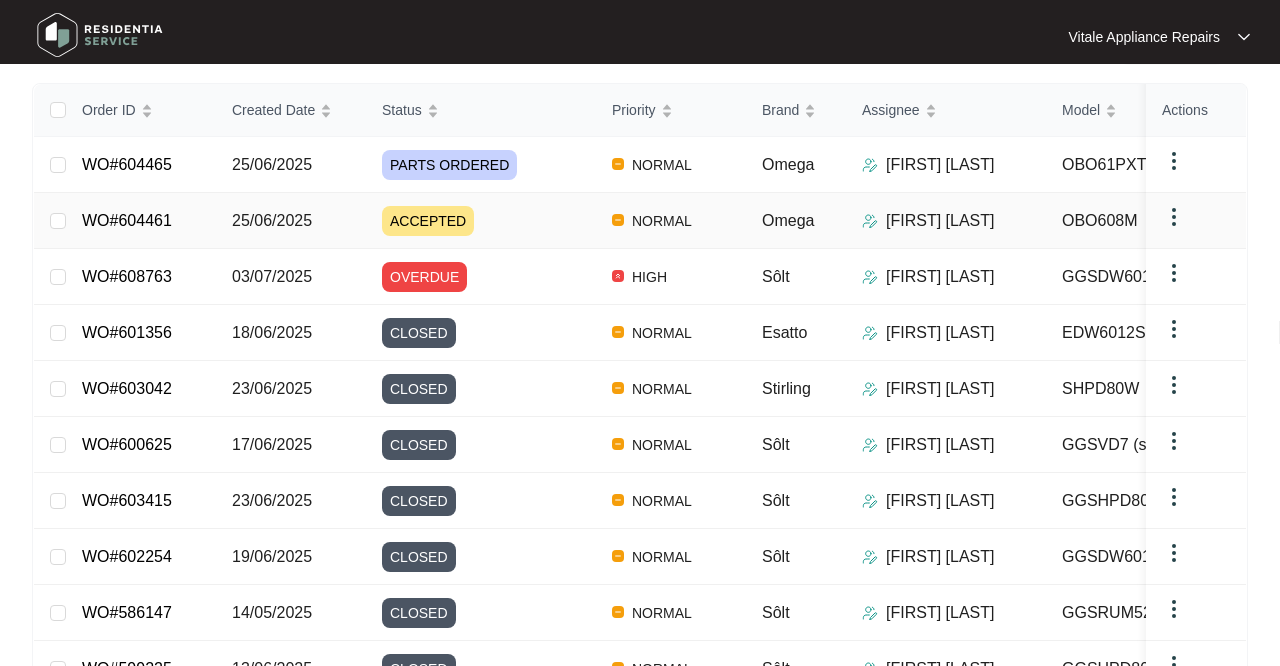 scroll, scrollTop: 244, scrollLeft: 0, axis: vertical 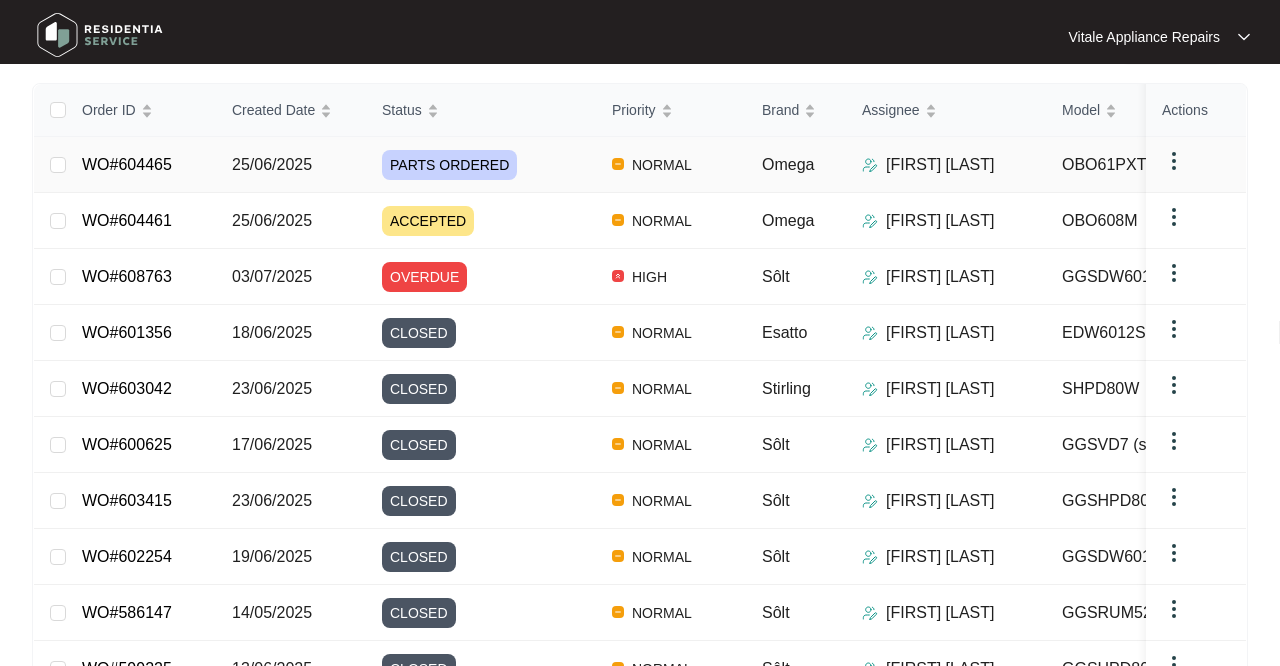 click on "NORMAL" at bounding box center [671, 165] 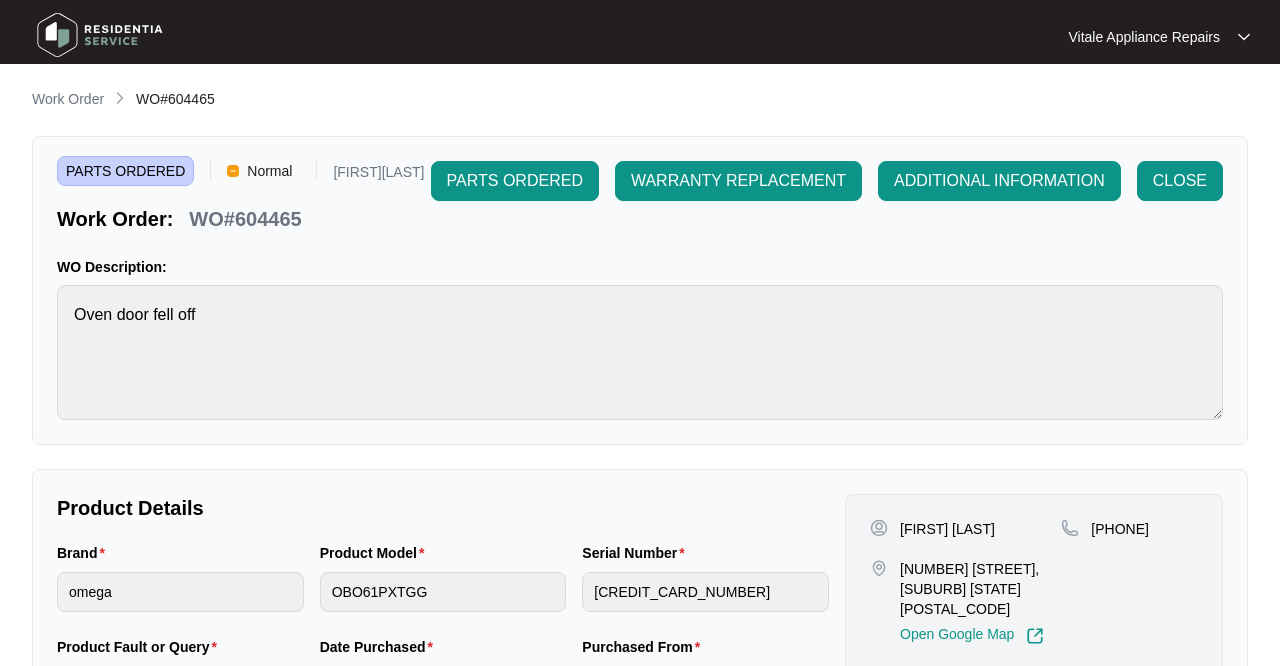 scroll, scrollTop: 0, scrollLeft: 0, axis: both 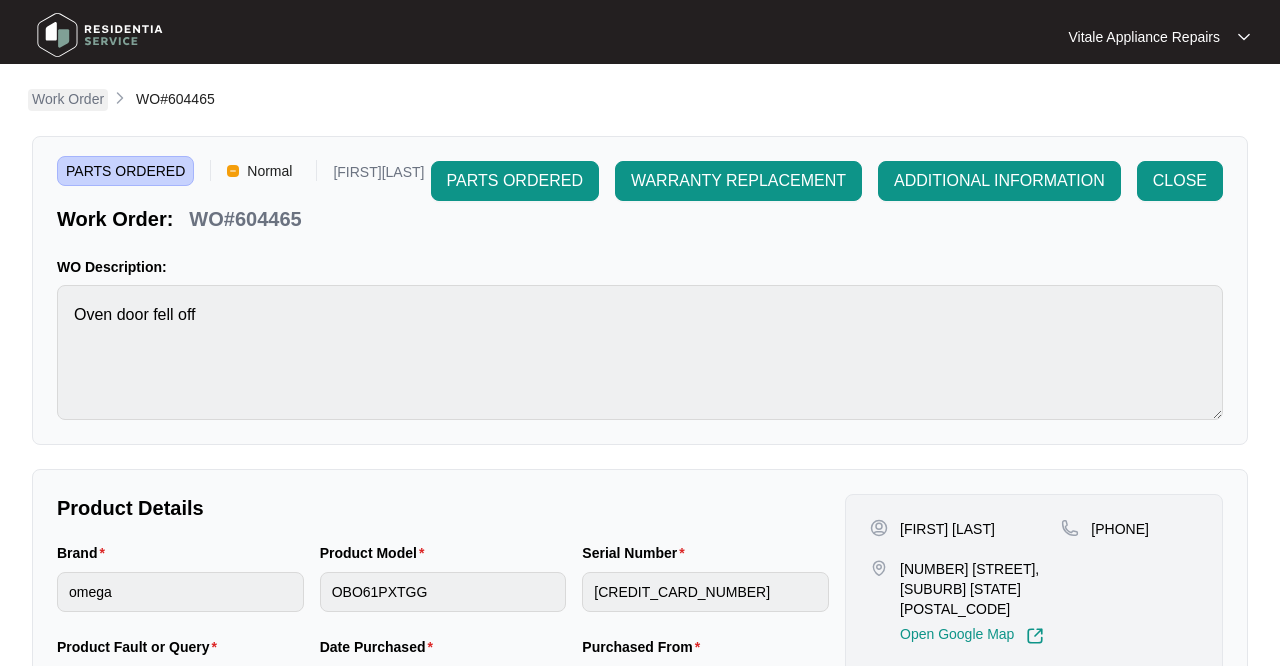 click on "Work Order" at bounding box center [68, 99] 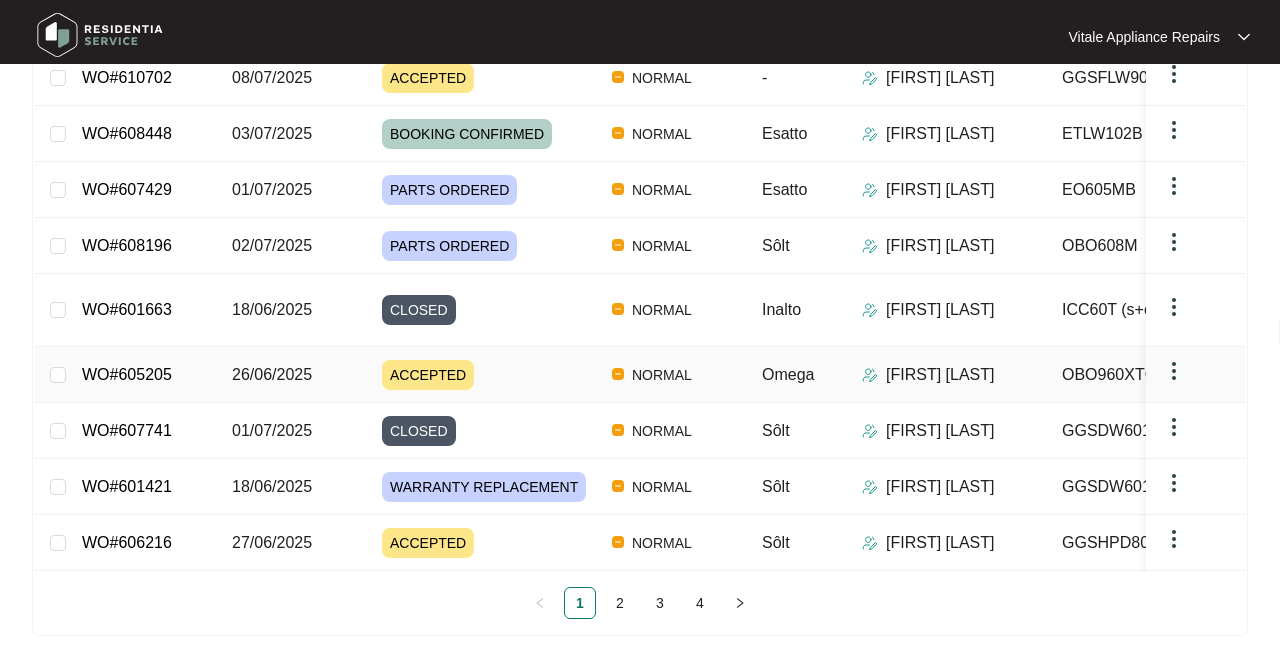 scroll, scrollTop: 386, scrollLeft: 0, axis: vertical 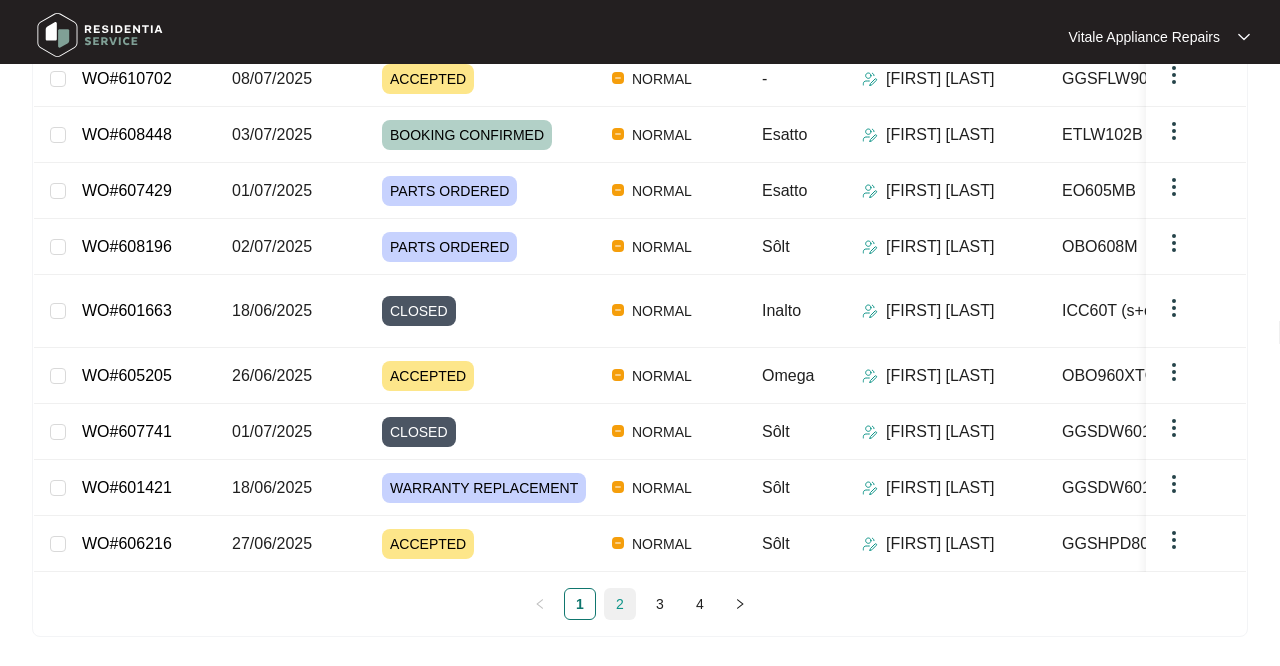 click on "2" at bounding box center (620, 604) 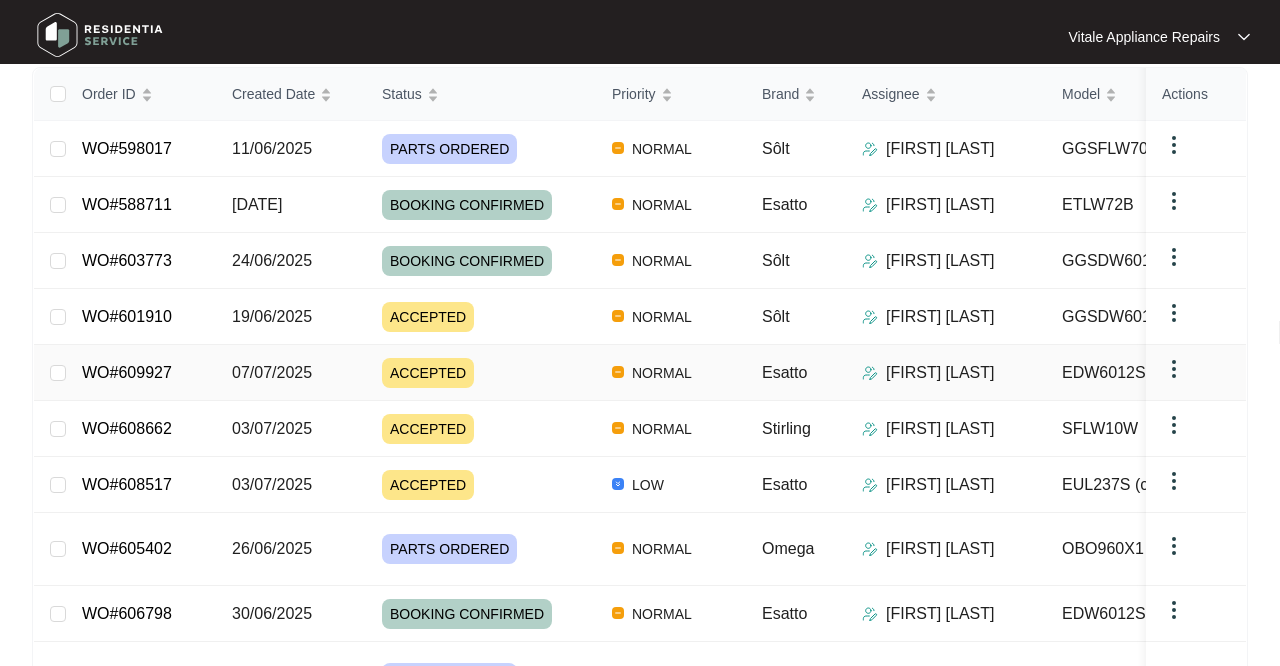 scroll, scrollTop: 223, scrollLeft: 1, axis: both 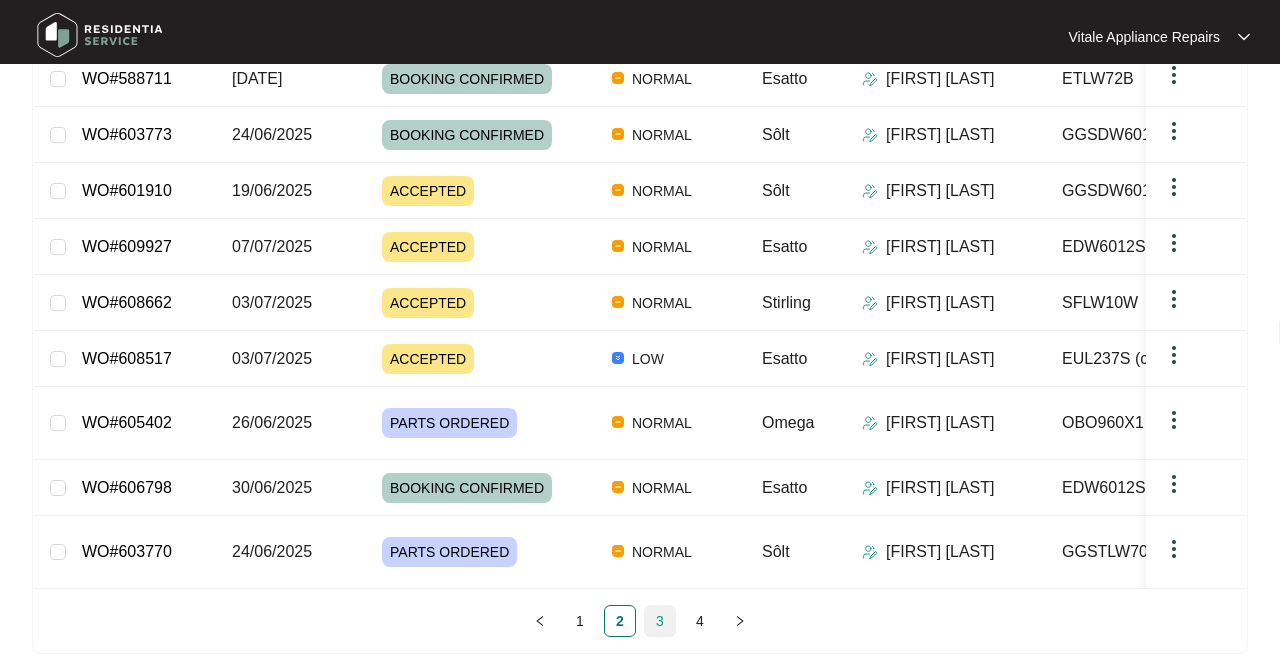 click on "3" at bounding box center (660, 621) 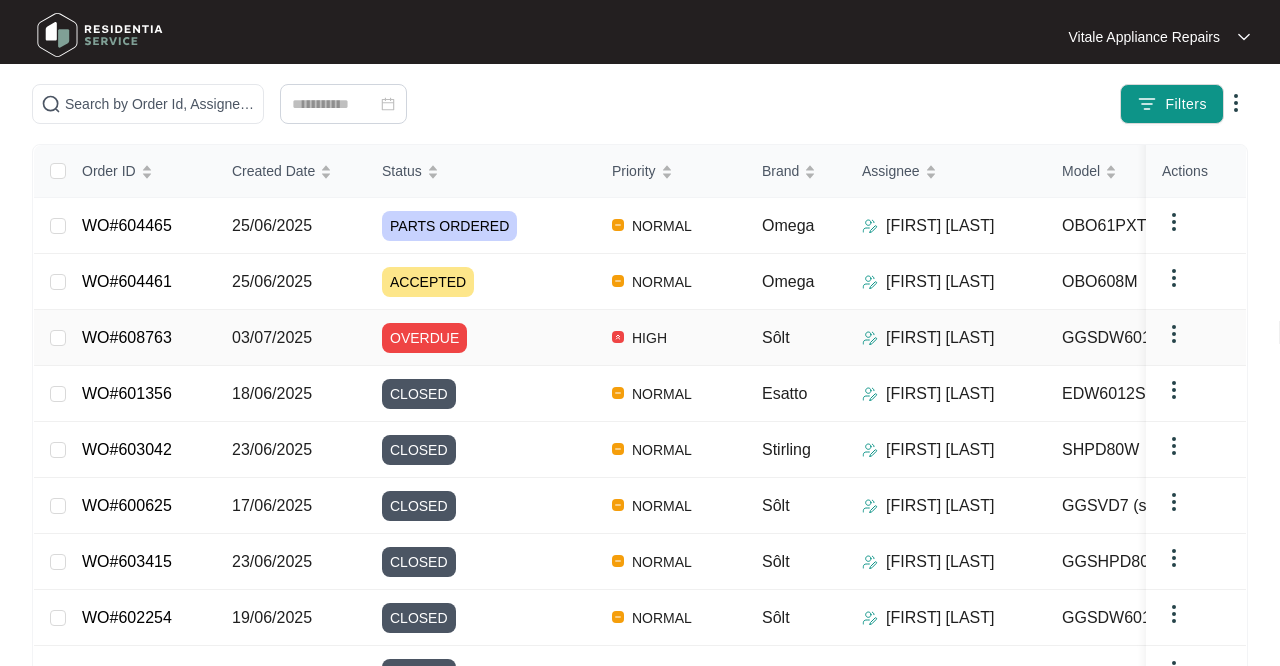 scroll, scrollTop: 183, scrollLeft: 0, axis: vertical 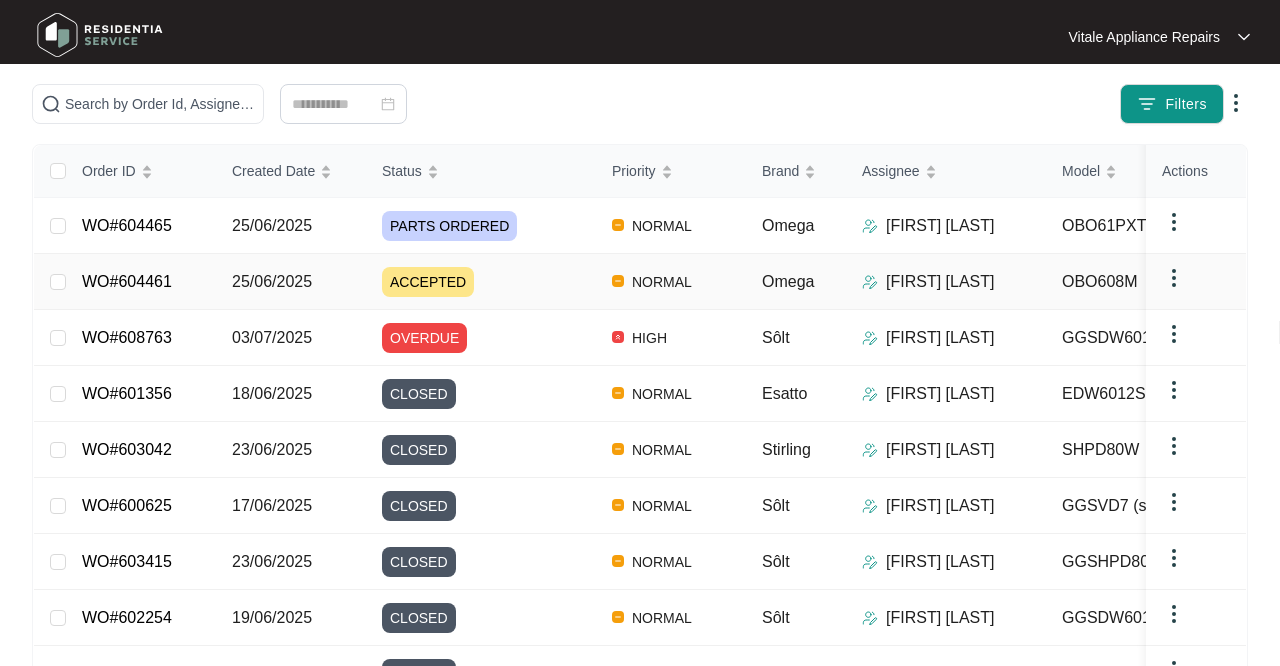 click on "Omega" at bounding box center (796, 282) 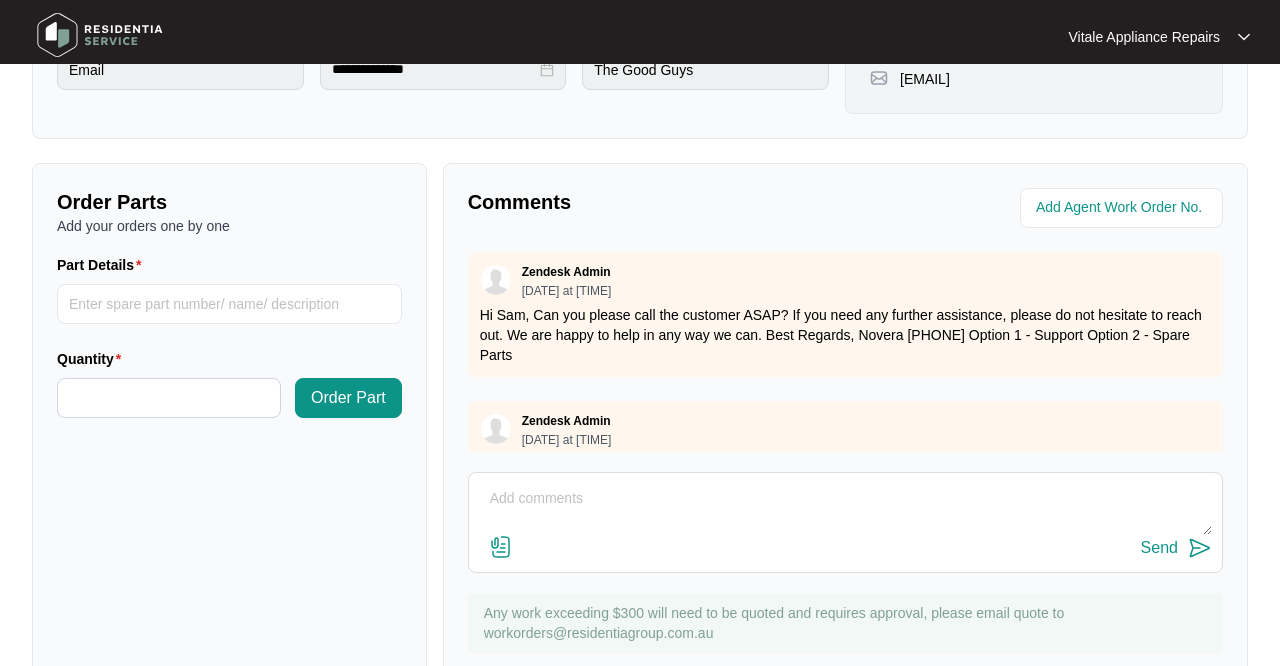 scroll, scrollTop: 647, scrollLeft: 0, axis: vertical 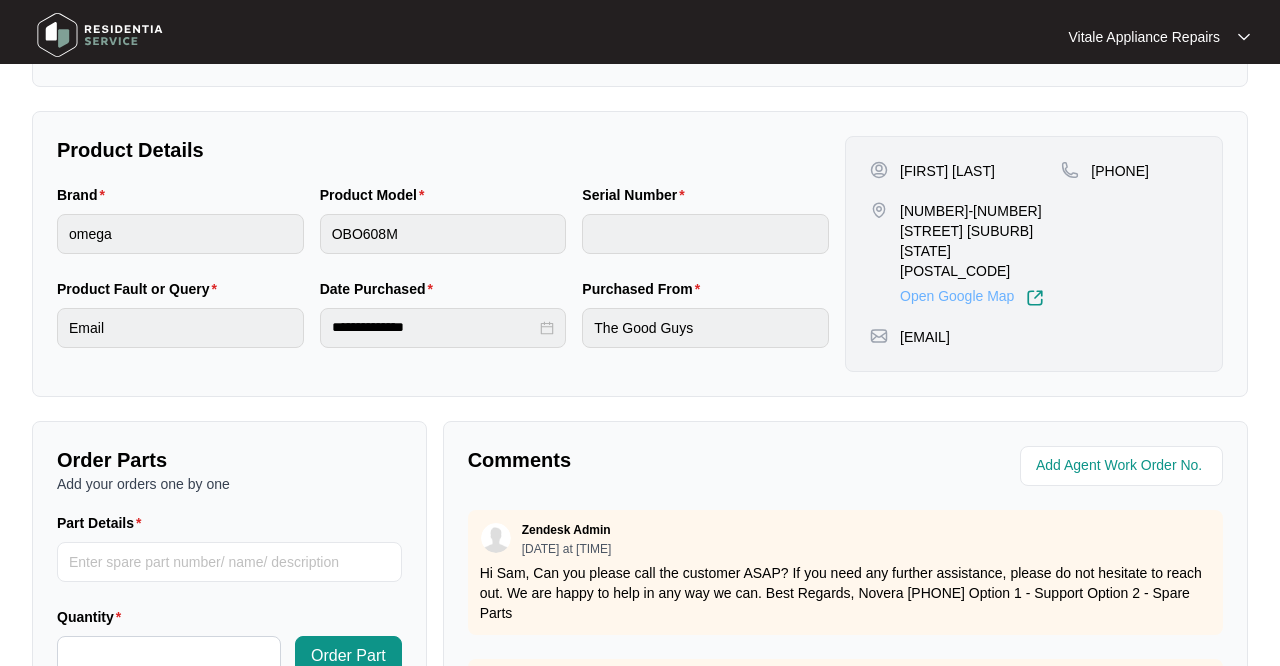 click on "Open Google Map" at bounding box center [972, 298] 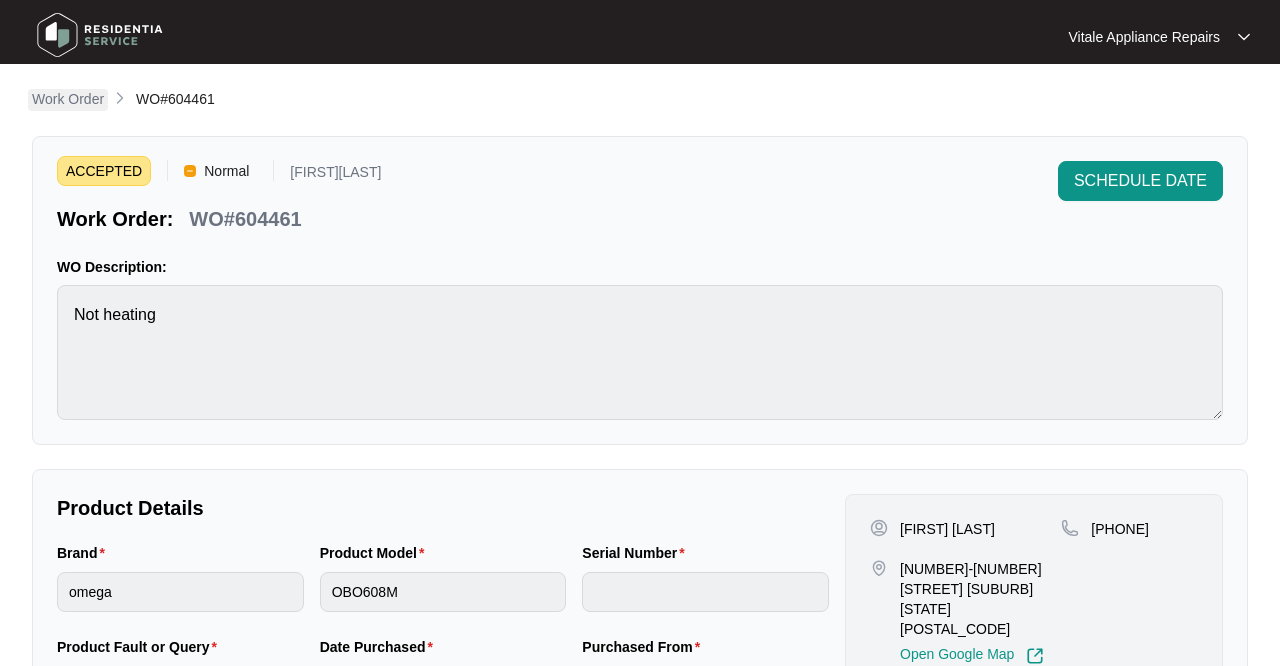 scroll, scrollTop: 0, scrollLeft: 0, axis: both 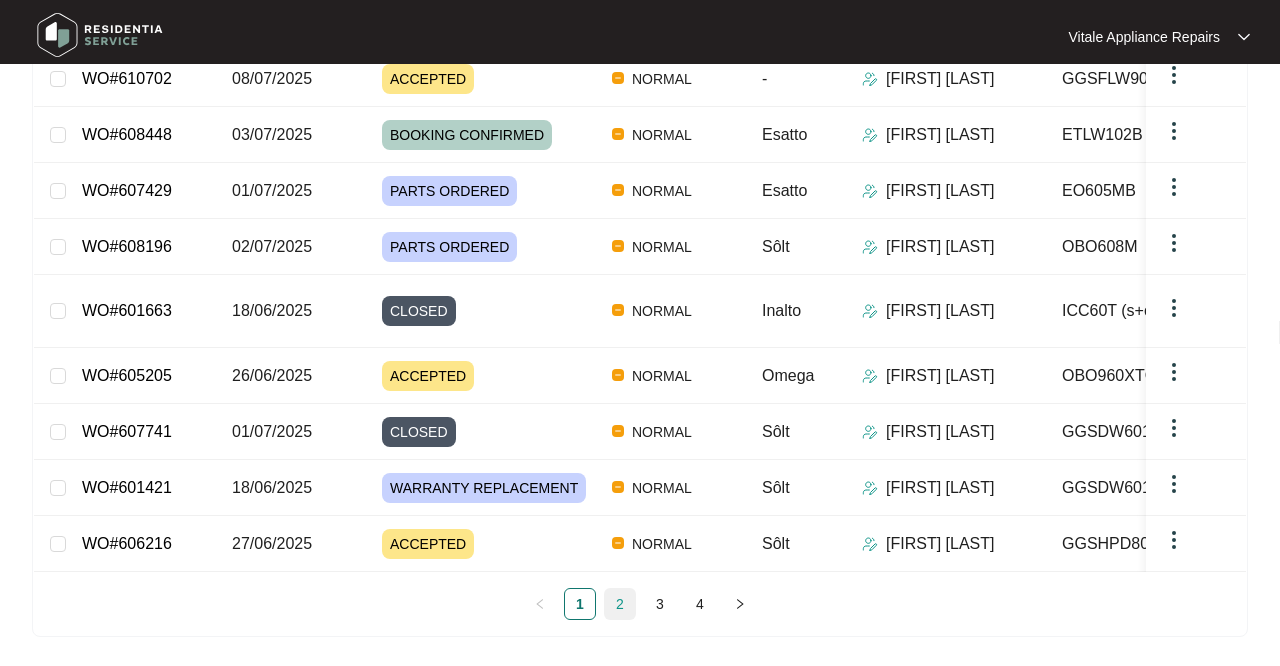 click on "2" at bounding box center (620, 604) 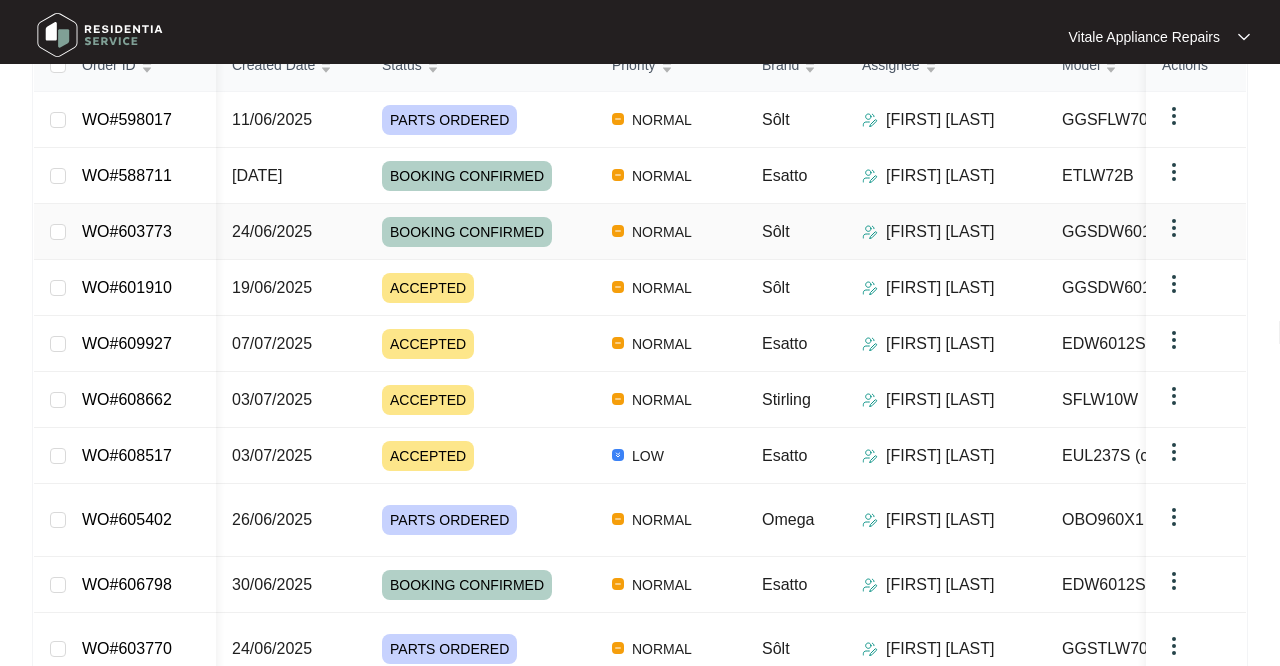 scroll, scrollTop: 268, scrollLeft: 1, axis: both 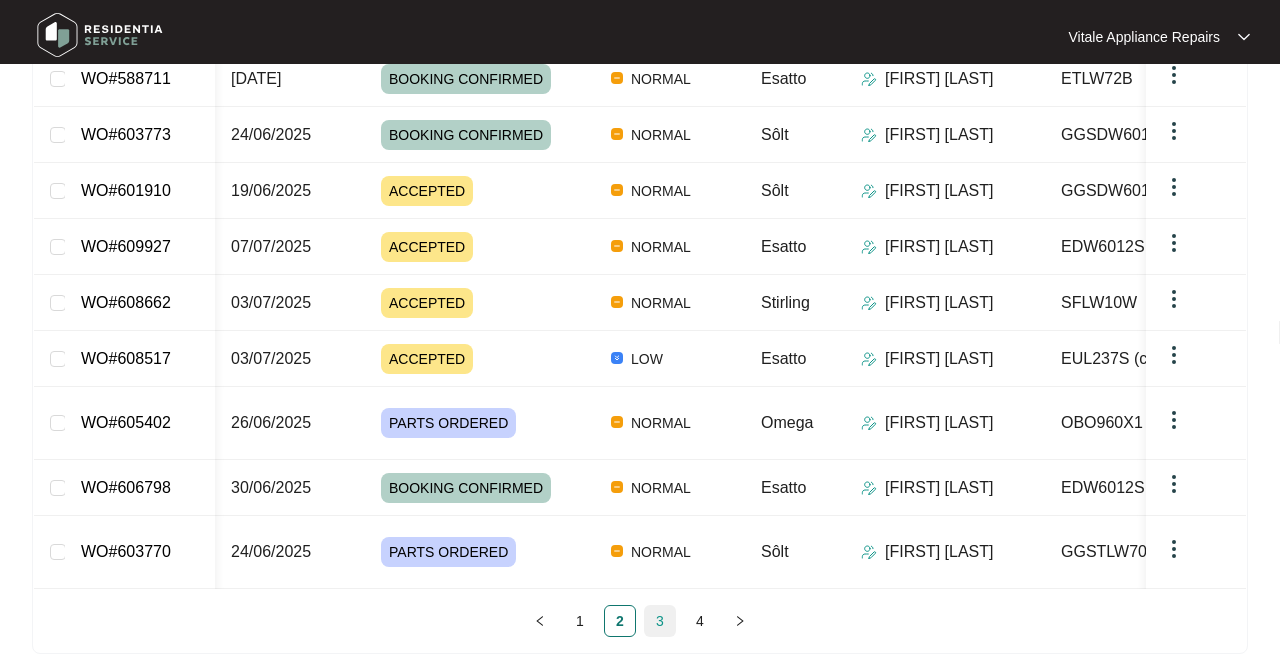 click on "3" at bounding box center [660, 621] 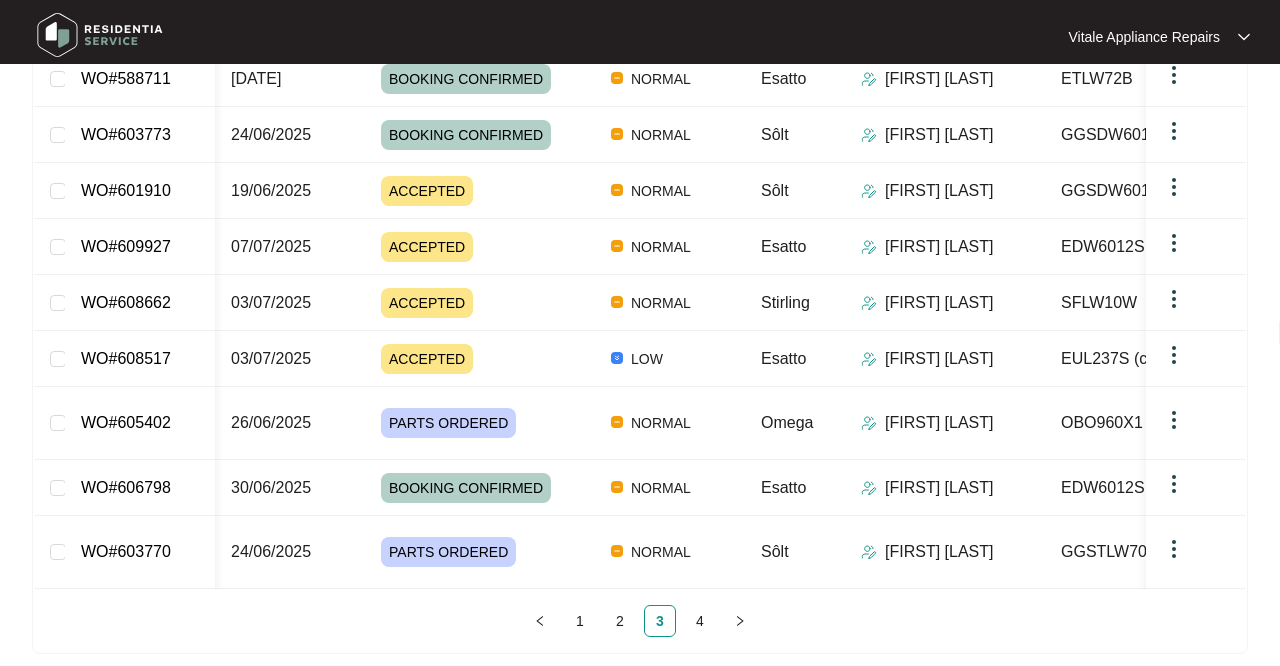 scroll, scrollTop: 368, scrollLeft: 0, axis: vertical 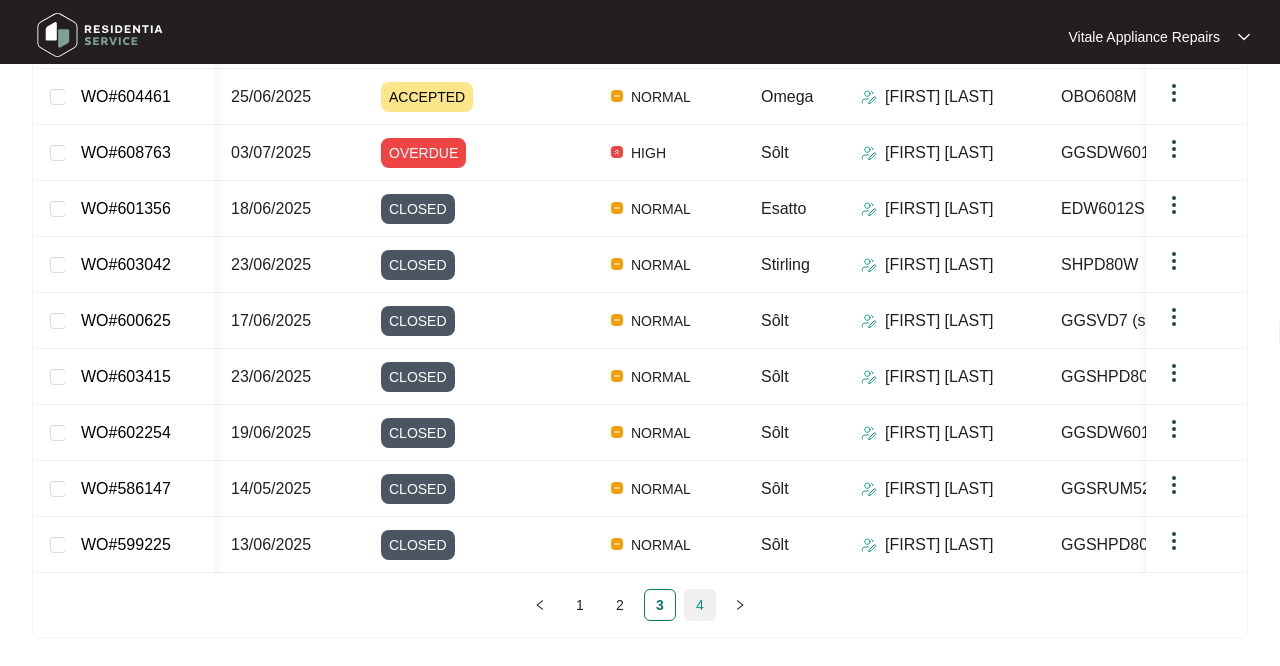 click on "4" at bounding box center [700, 605] 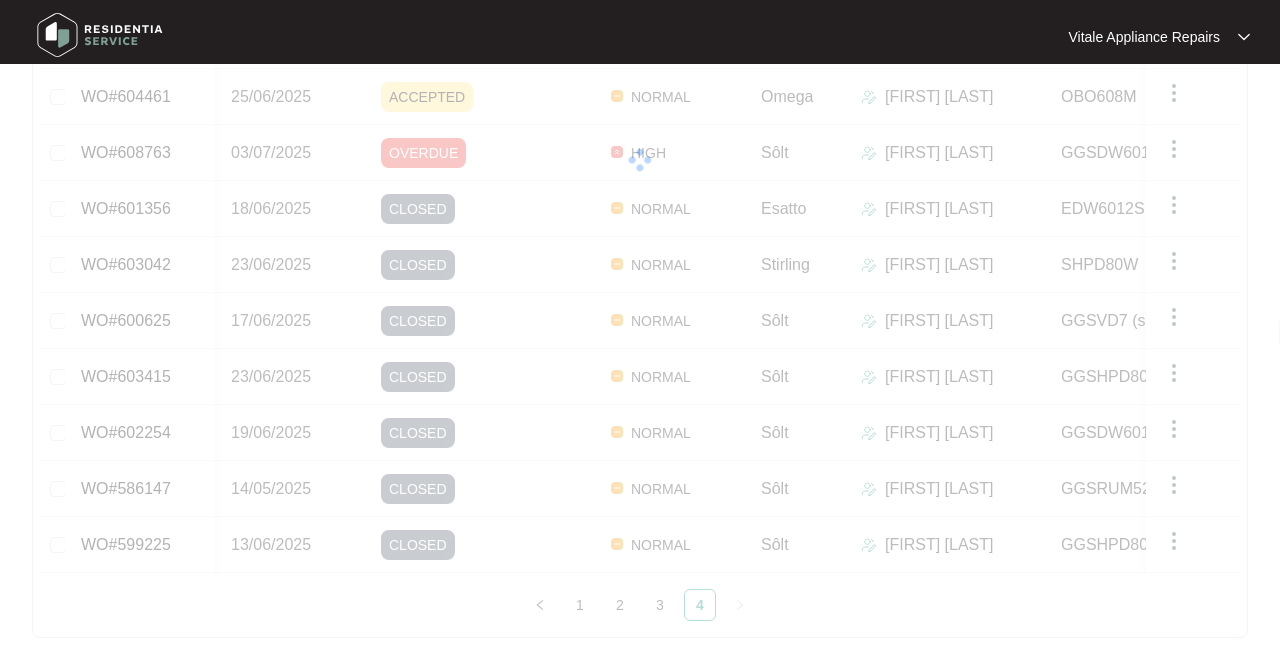 scroll, scrollTop: 0, scrollLeft: 0, axis: both 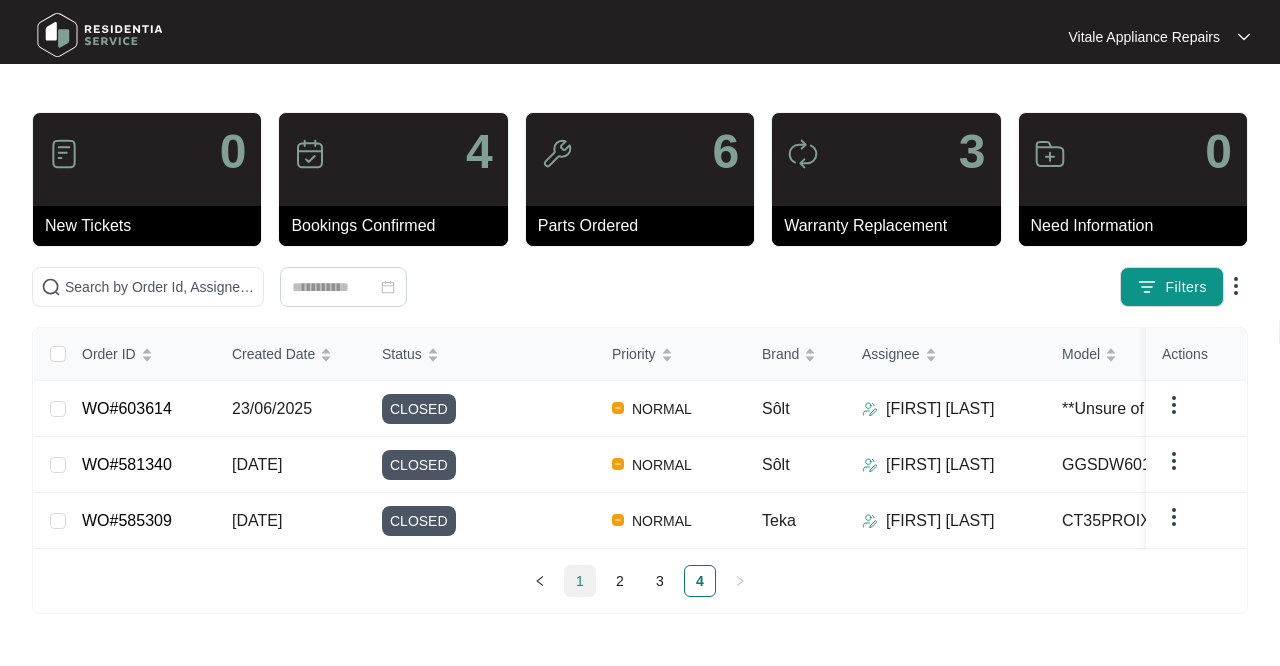 click on "1" at bounding box center [580, 581] 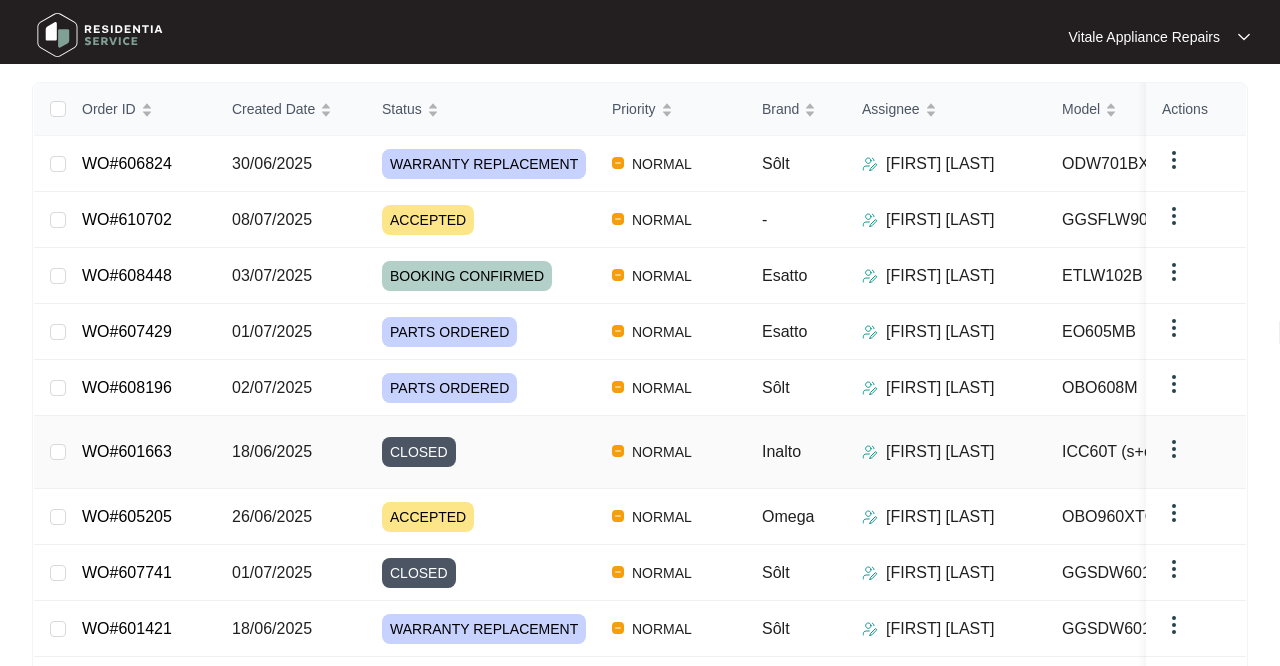 scroll, scrollTop: 252, scrollLeft: 0, axis: vertical 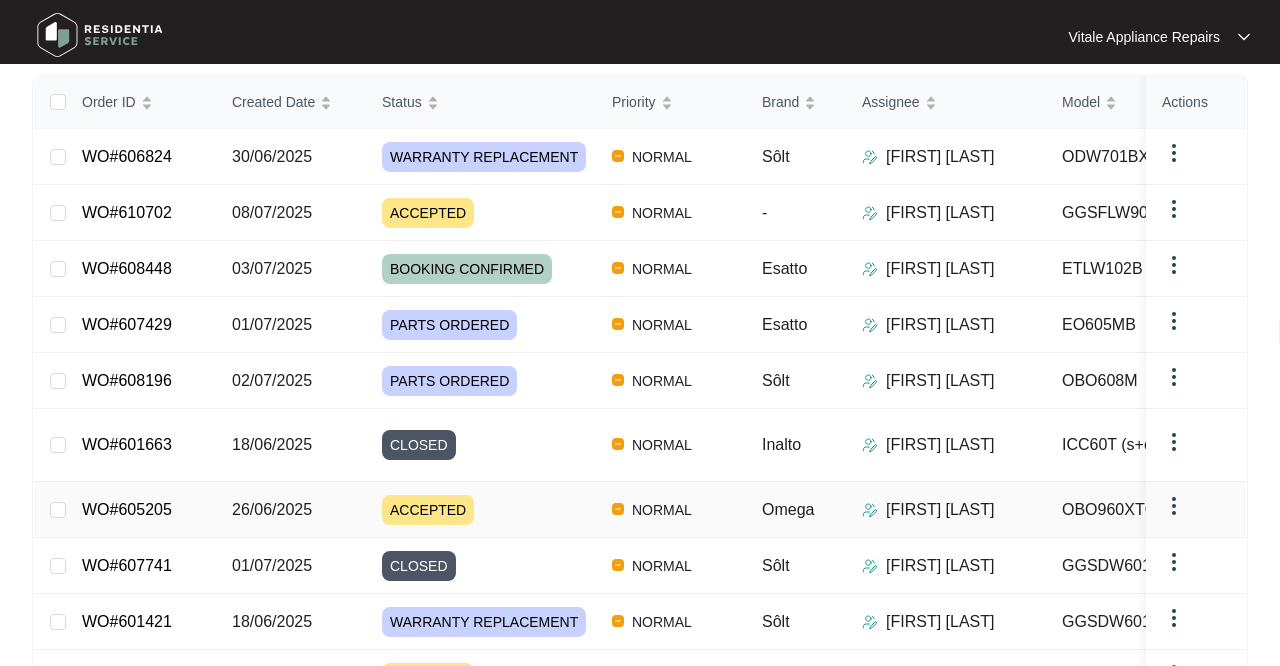 click on "ACCEPTED" at bounding box center (489, 510) 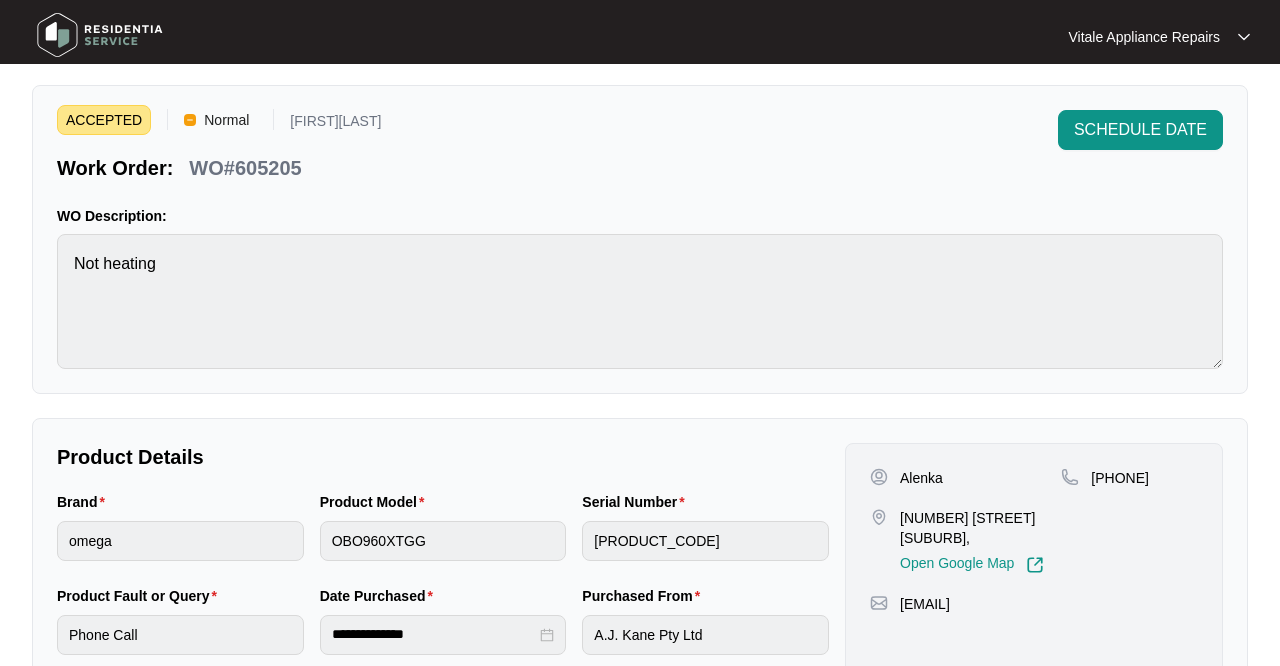 scroll, scrollTop: 53, scrollLeft: 0, axis: vertical 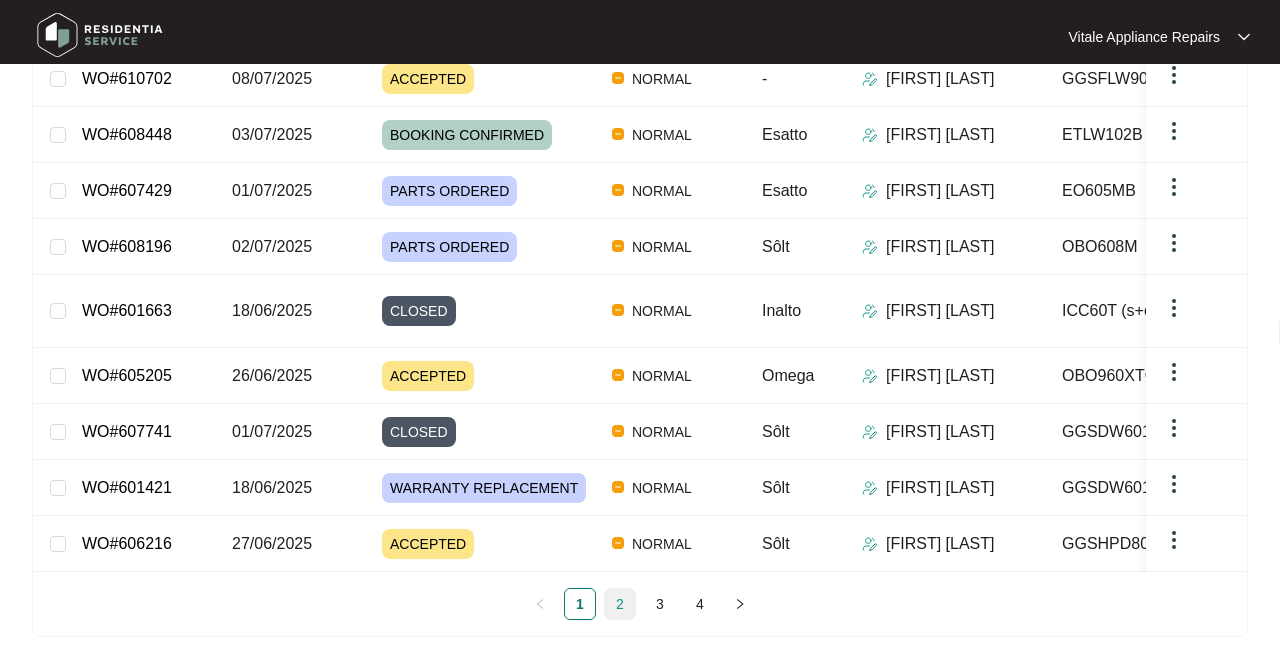 click on "2" at bounding box center (620, 604) 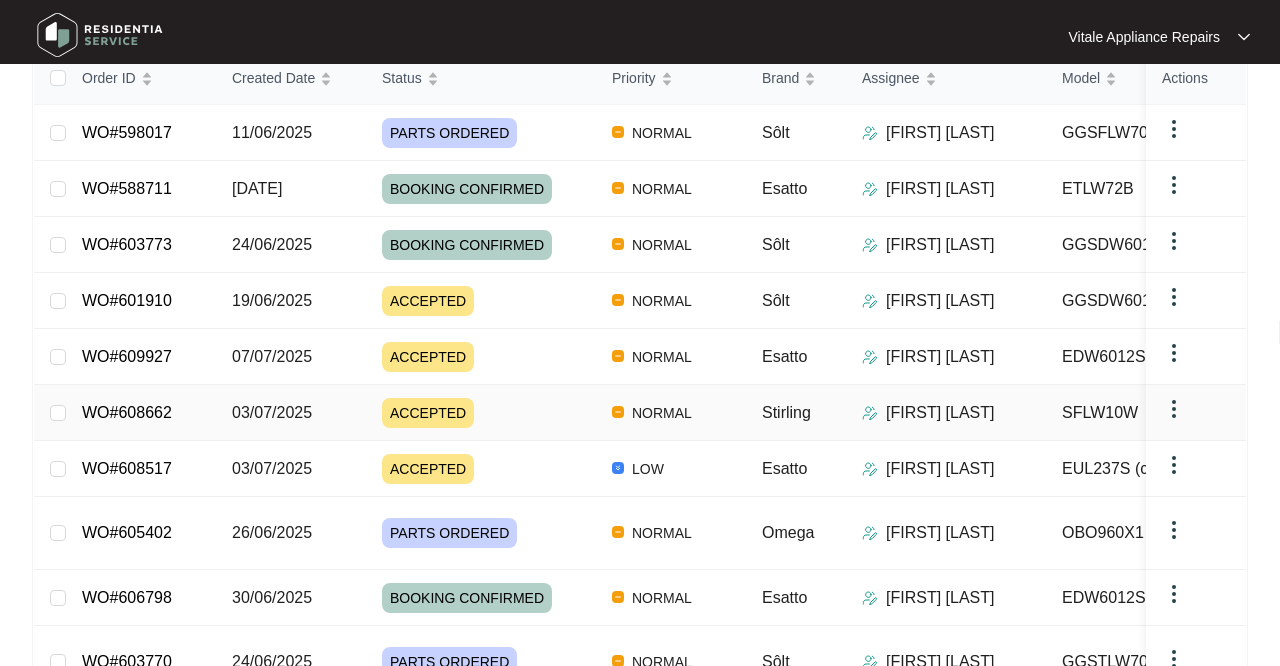 scroll, scrollTop: 281, scrollLeft: 0, axis: vertical 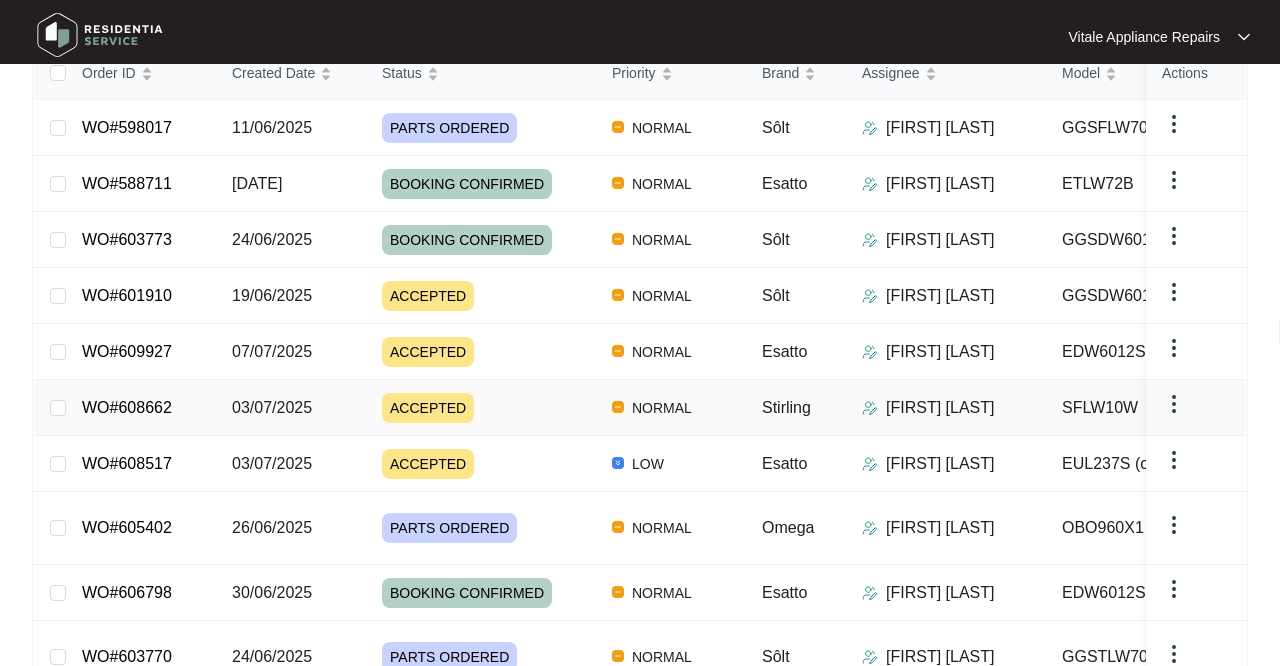 click on "NORMAL" at bounding box center (671, 408) 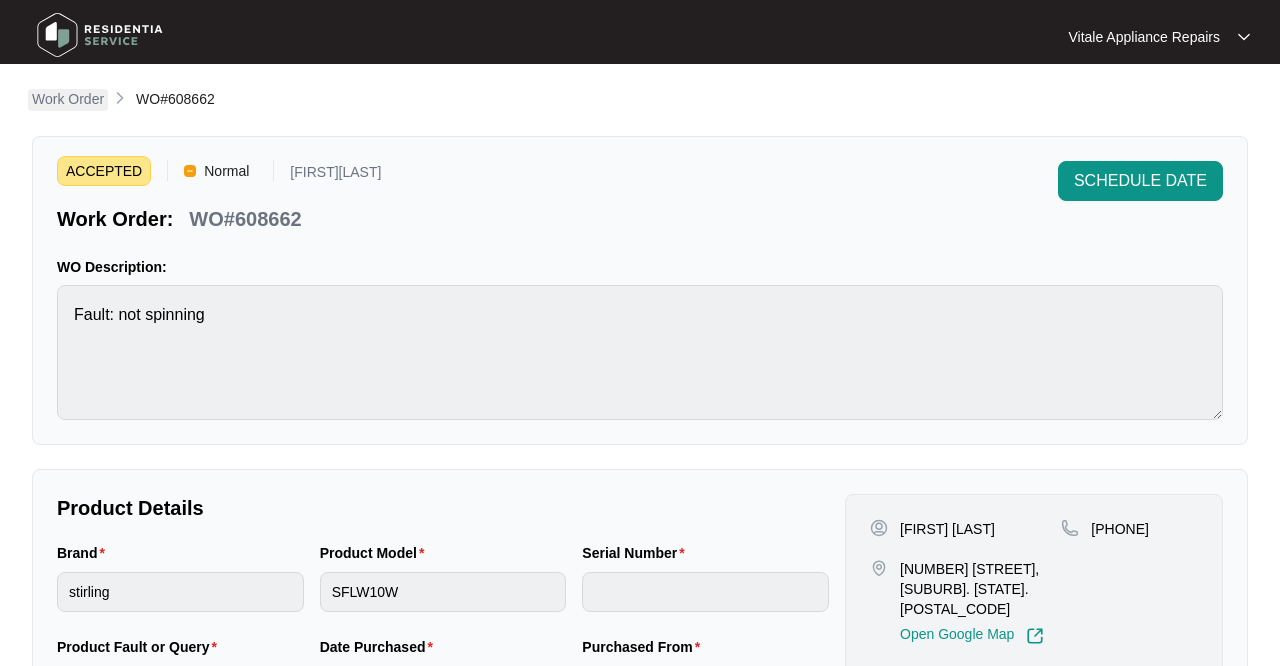 click on "Work Order" at bounding box center [68, 99] 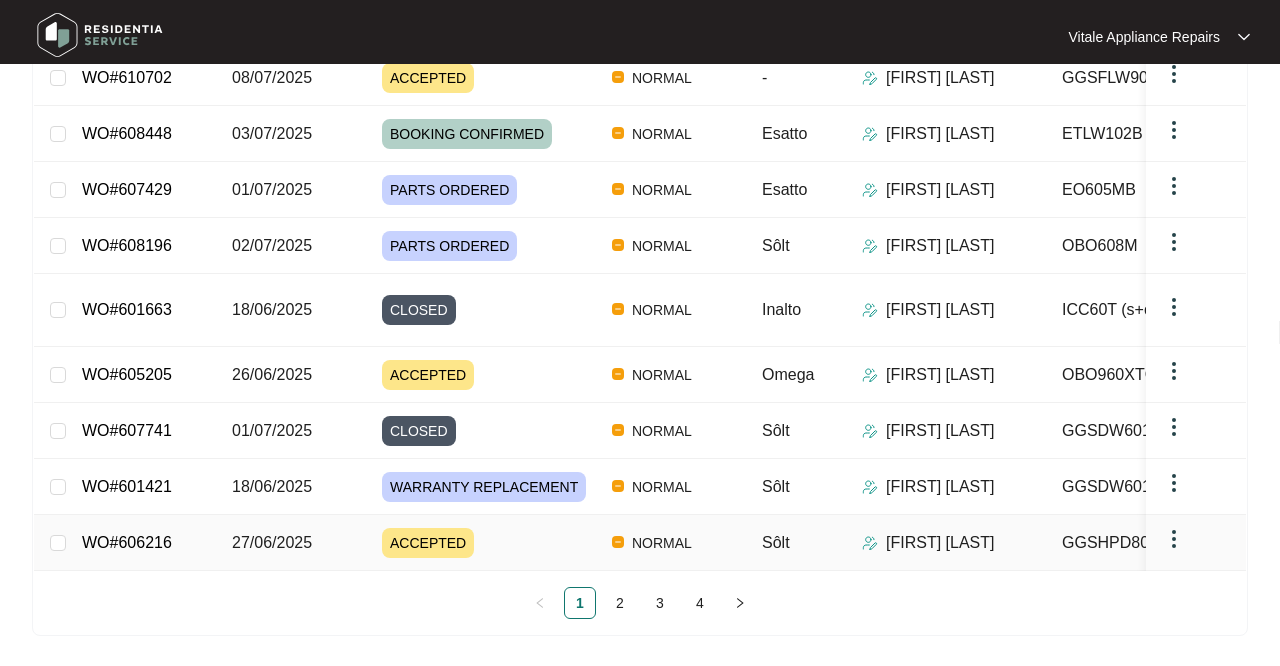 scroll, scrollTop: 386, scrollLeft: 0, axis: vertical 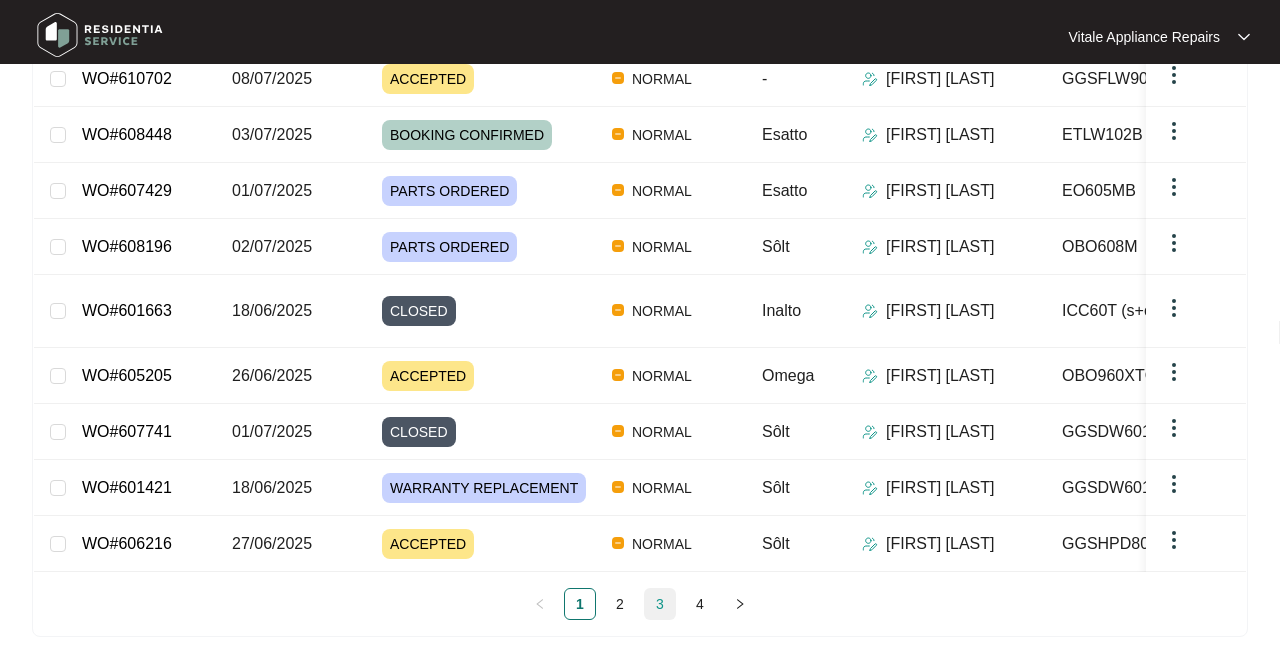 click on "3" at bounding box center [660, 604] 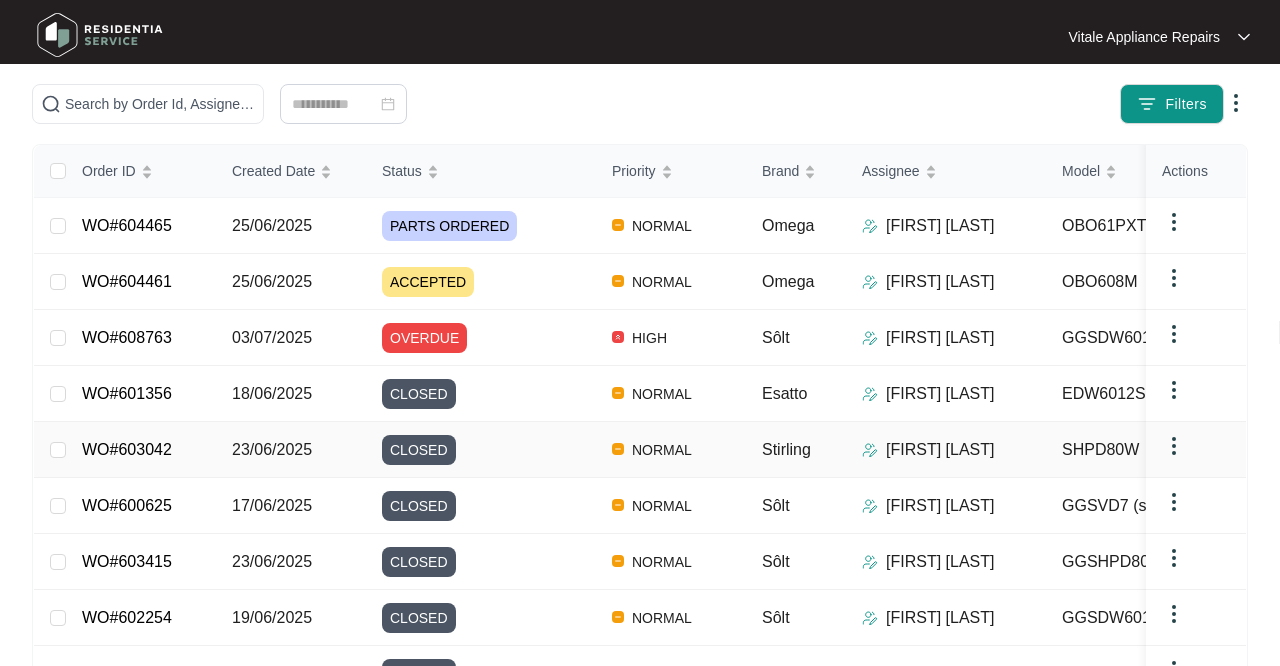 scroll, scrollTop: 140, scrollLeft: 0, axis: vertical 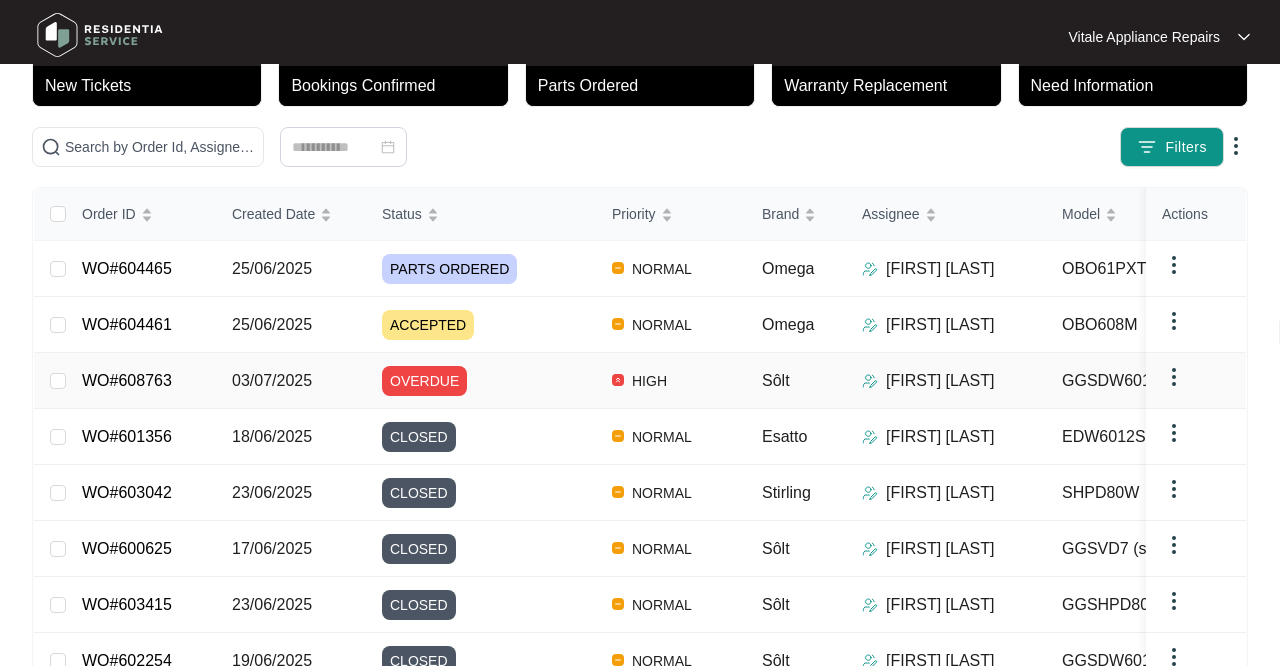 click on "[FIRST] [LAST]" at bounding box center (954, 381) 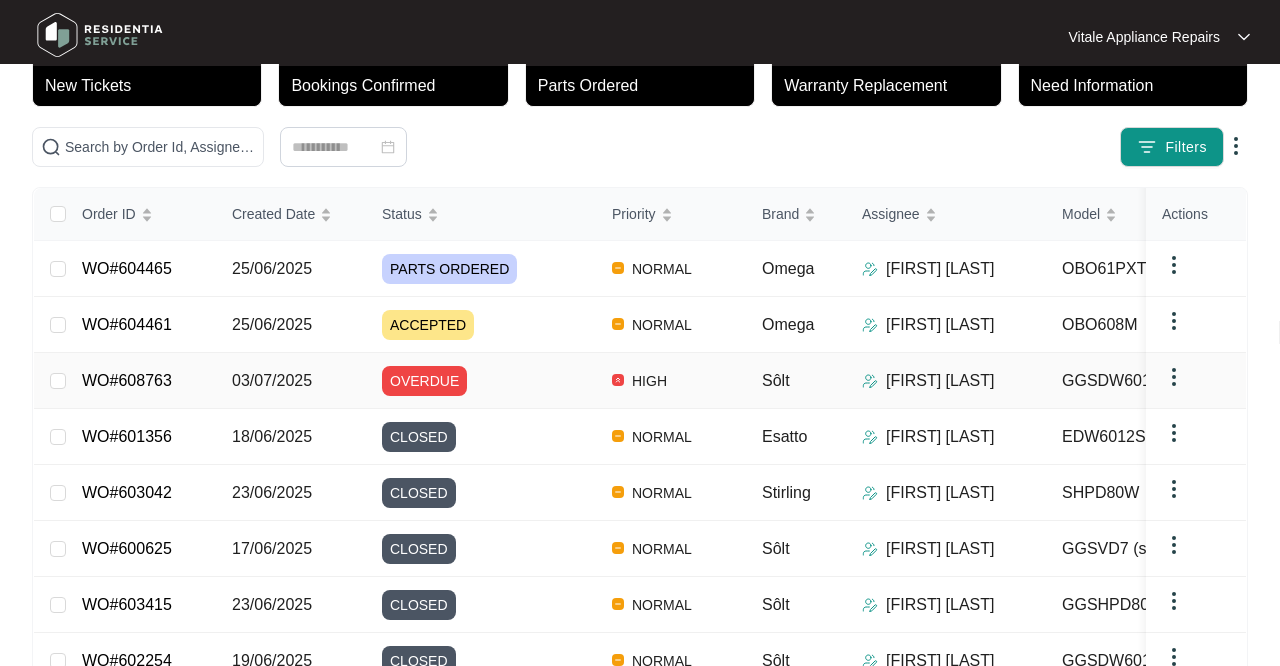 click on "[FIRST] [LAST]" at bounding box center [940, 381] 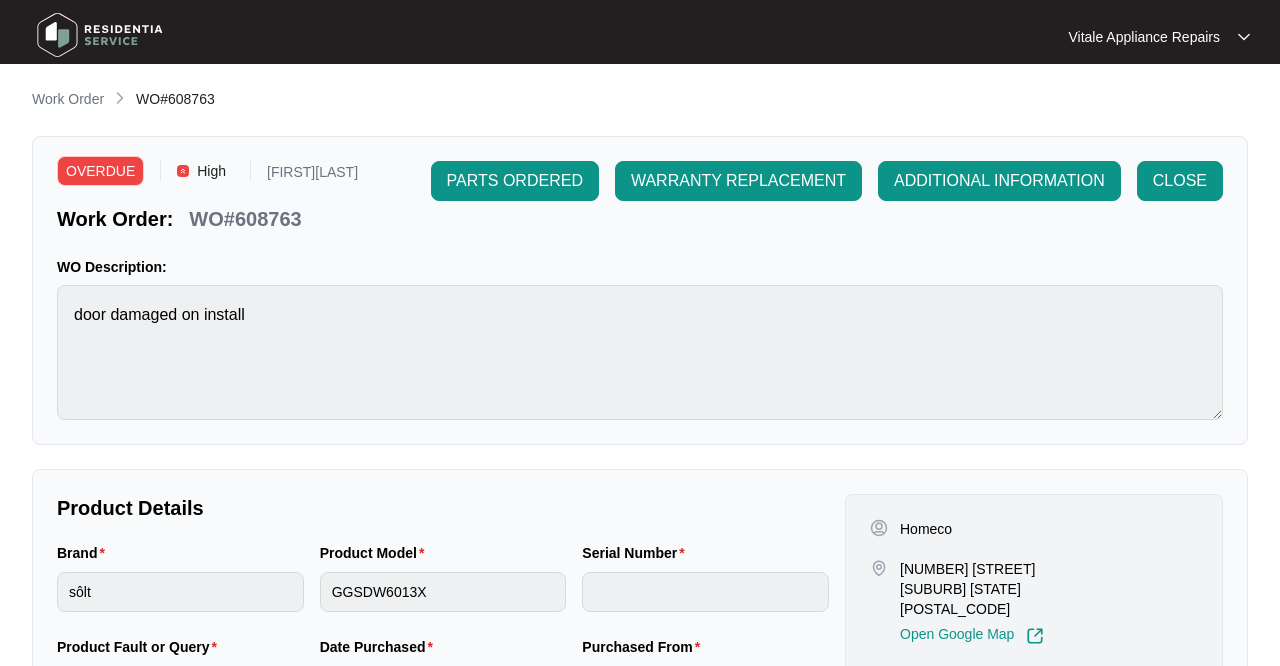 scroll, scrollTop: 0, scrollLeft: 0, axis: both 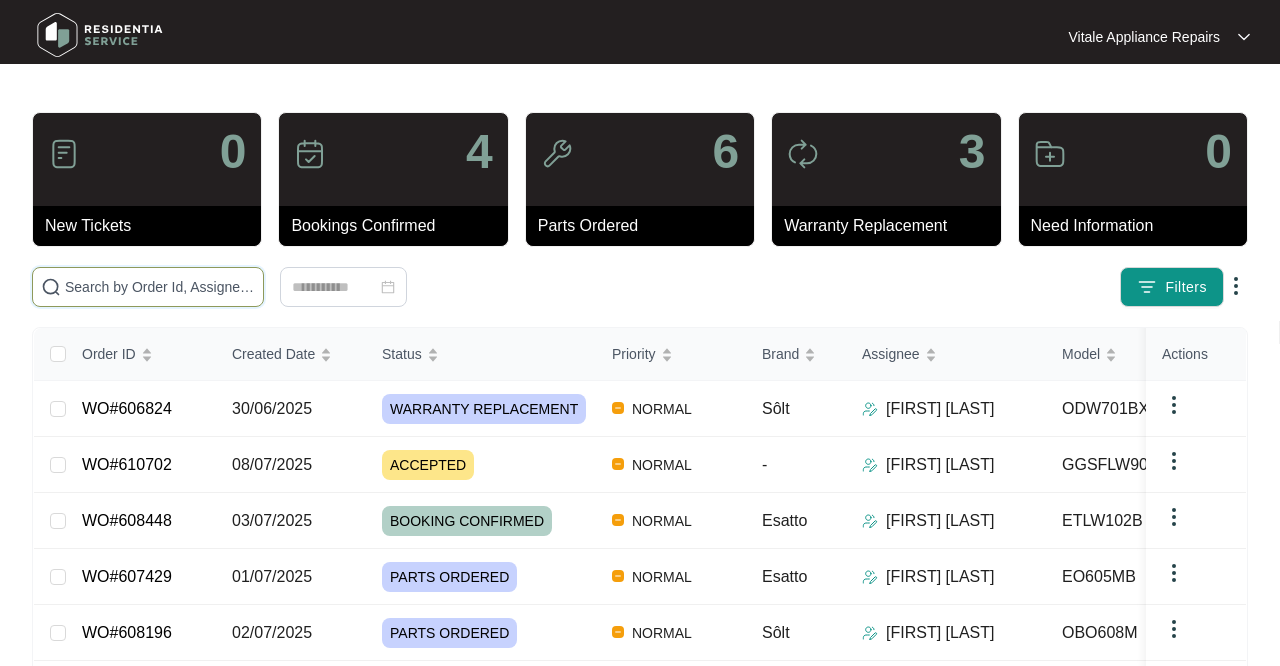 click at bounding box center (160, 287) 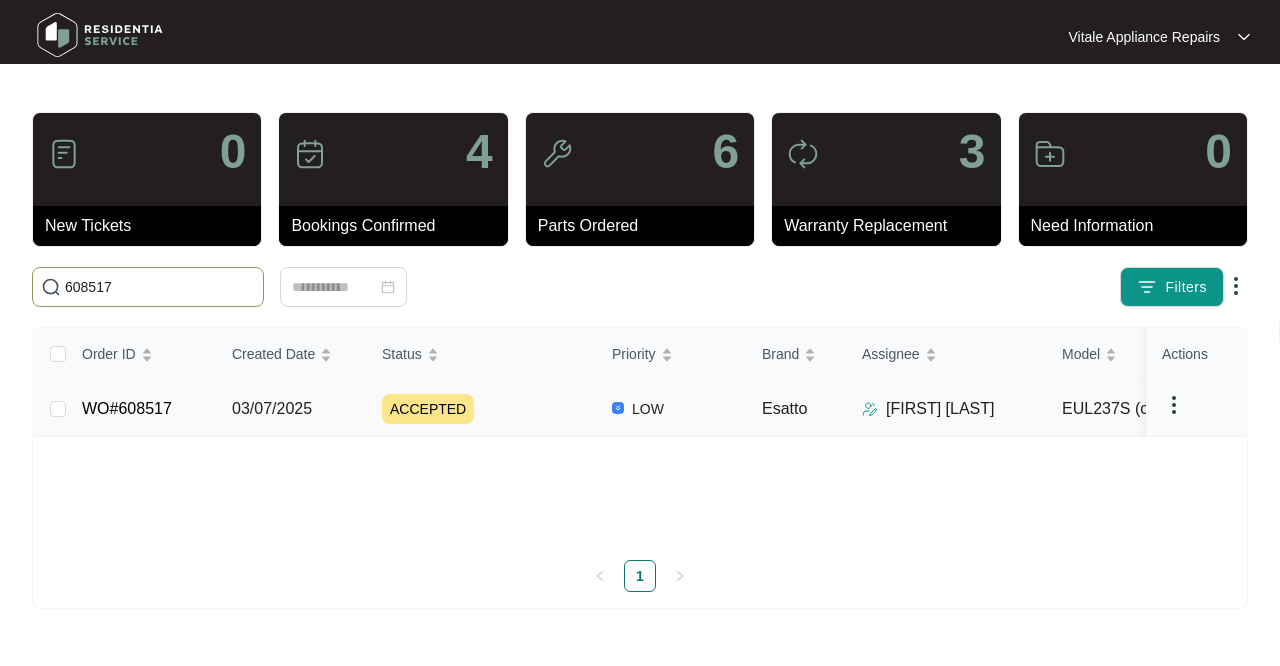 type on "608517" 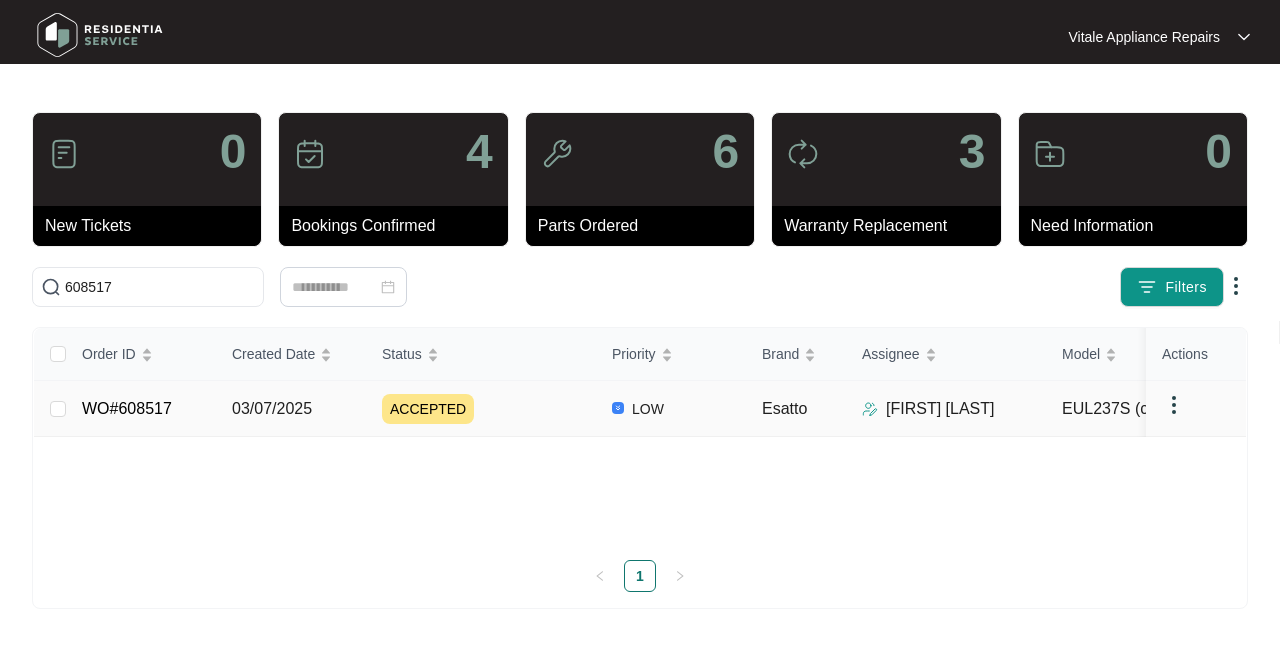click on "03/07/2025" at bounding box center [291, 409] 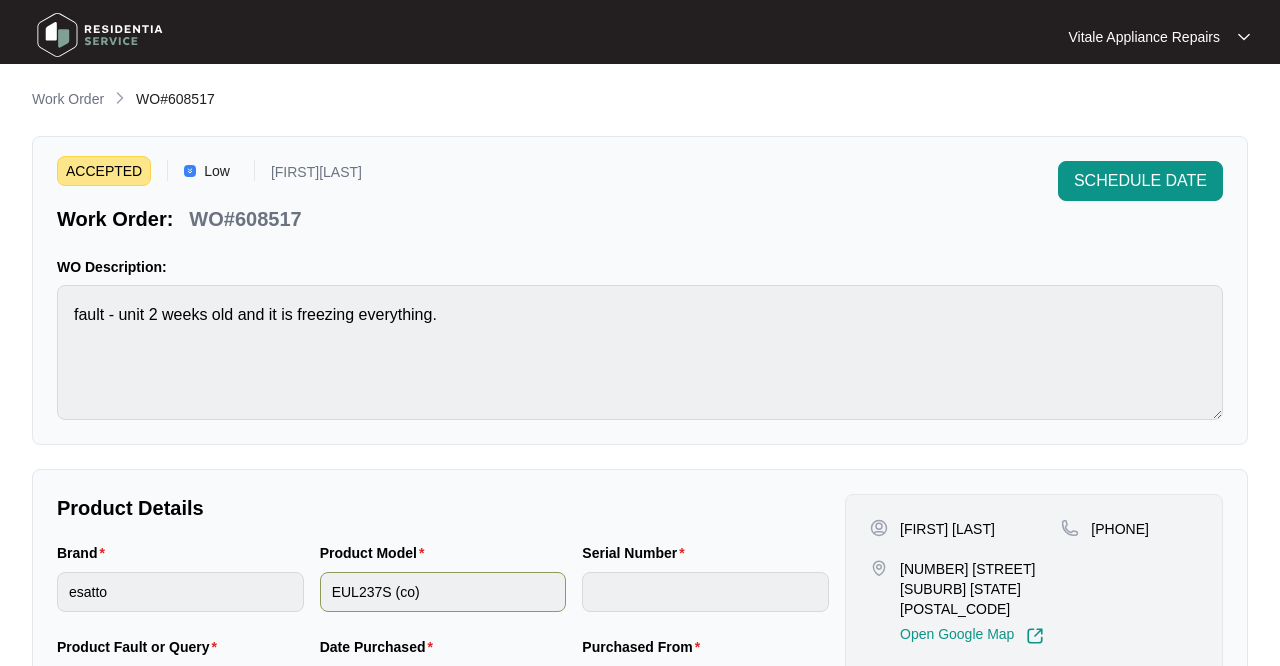 scroll, scrollTop: 0, scrollLeft: 0, axis: both 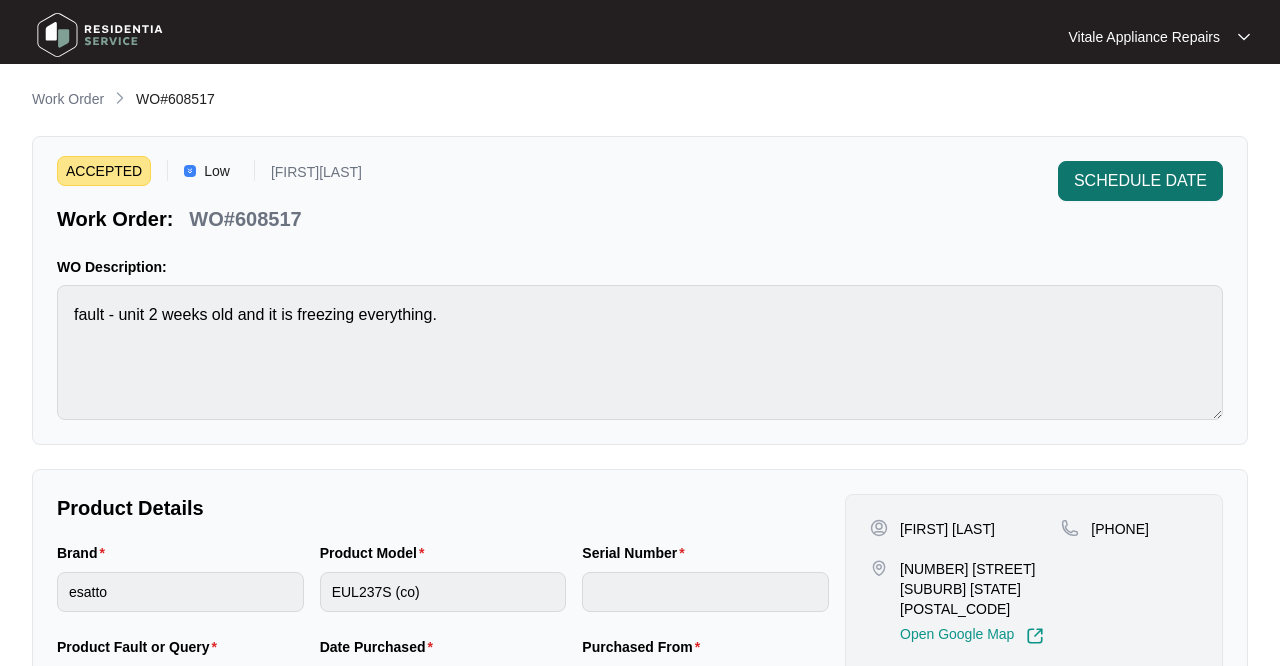 click on "SCHEDULE DATE" at bounding box center [1140, 181] 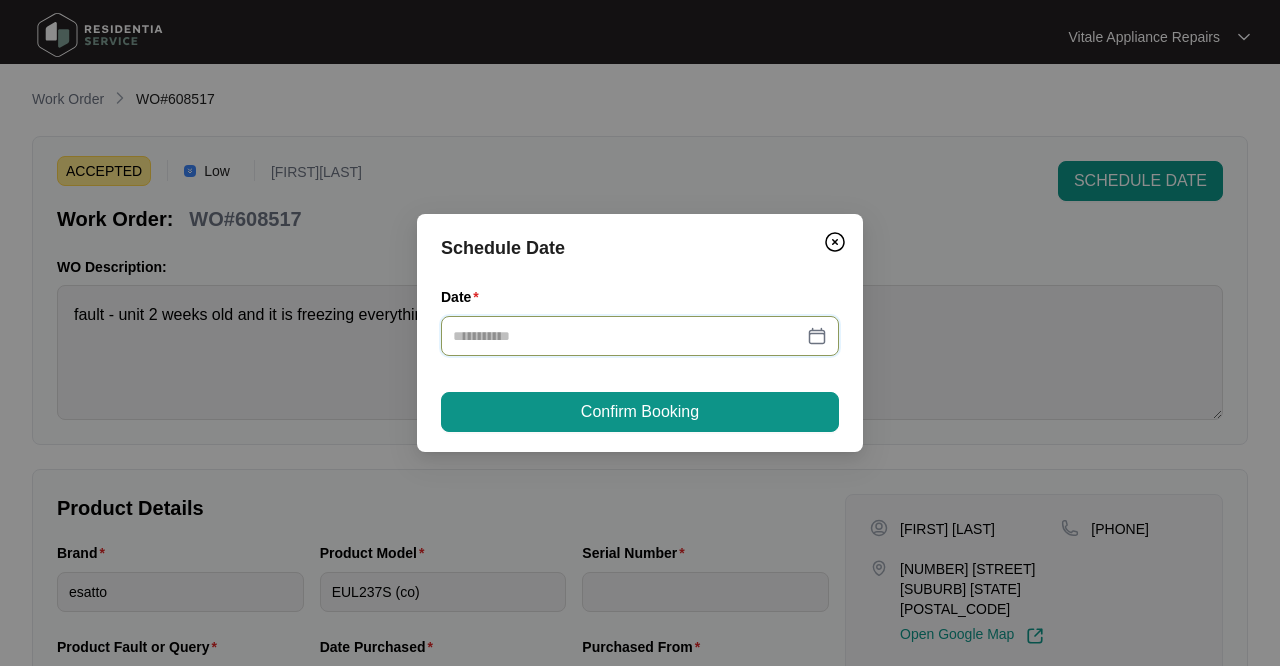 click on "Date" at bounding box center (628, 336) 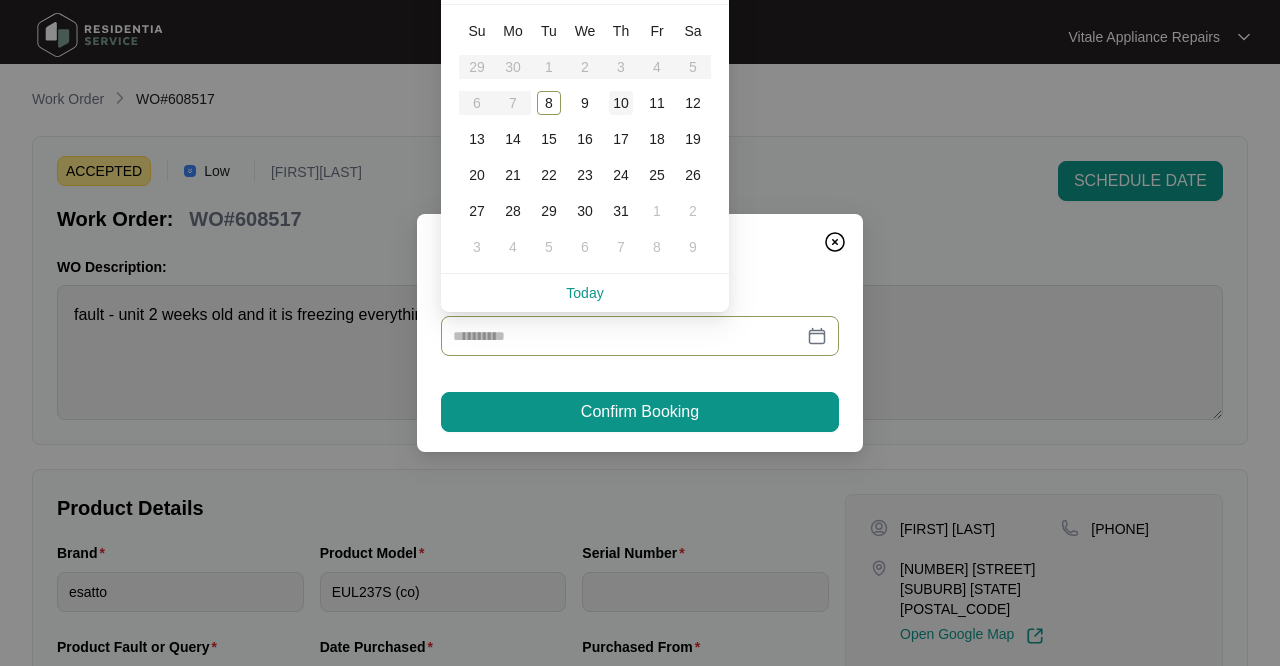 click on "10" at bounding box center (621, 103) 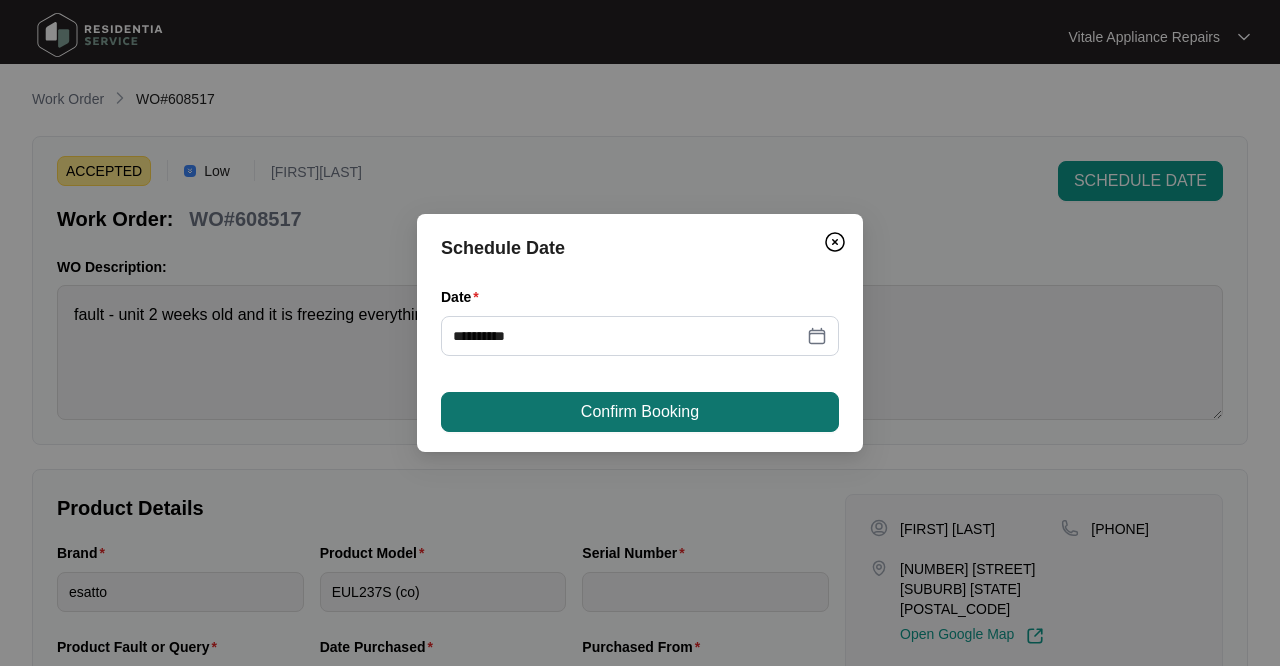 click on "Confirm Booking" at bounding box center (640, 412) 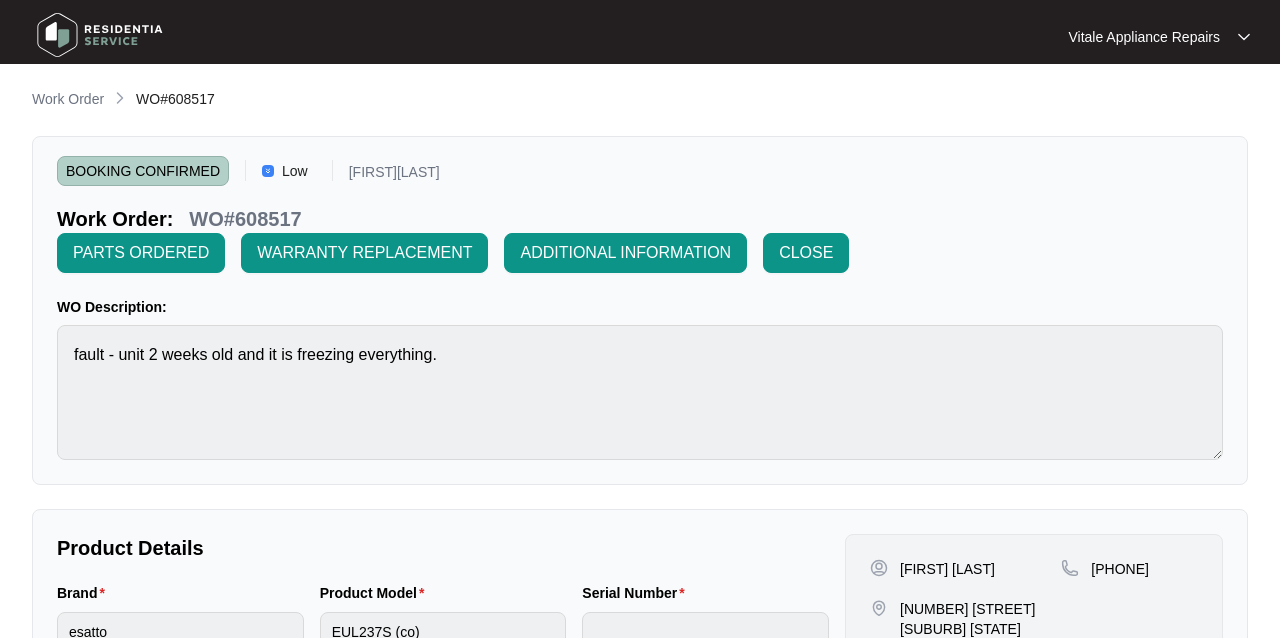 scroll, scrollTop: 0, scrollLeft: 0, axis: both 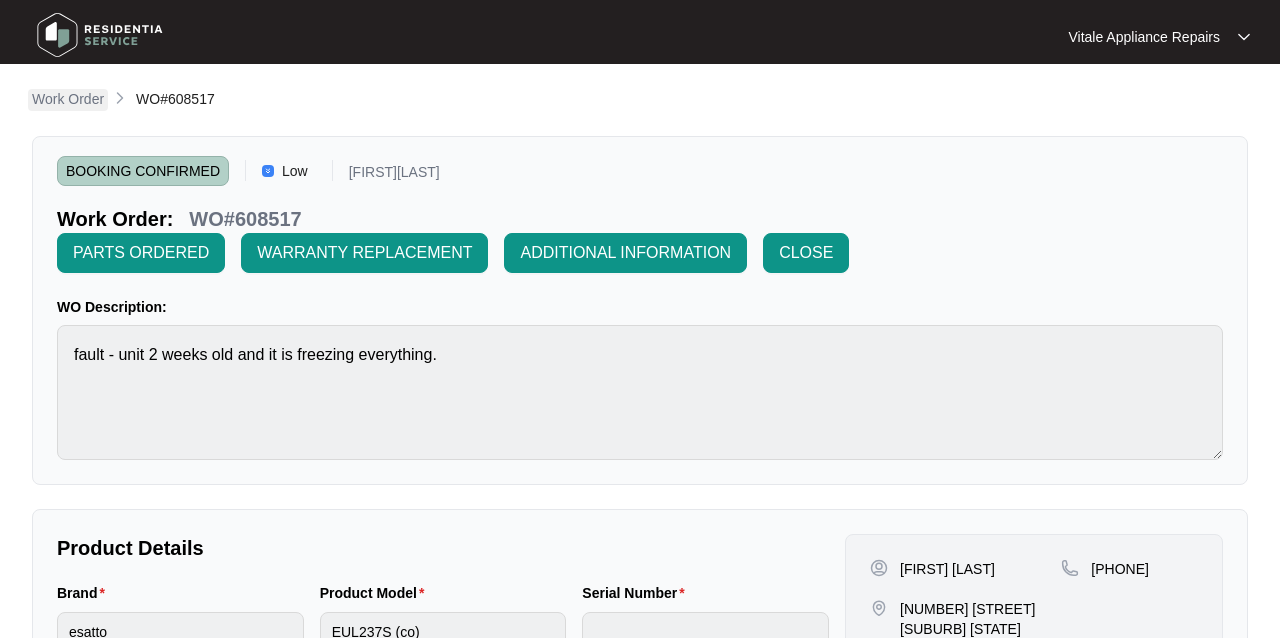 click on "Work Order" at bounding box center [68, 99] 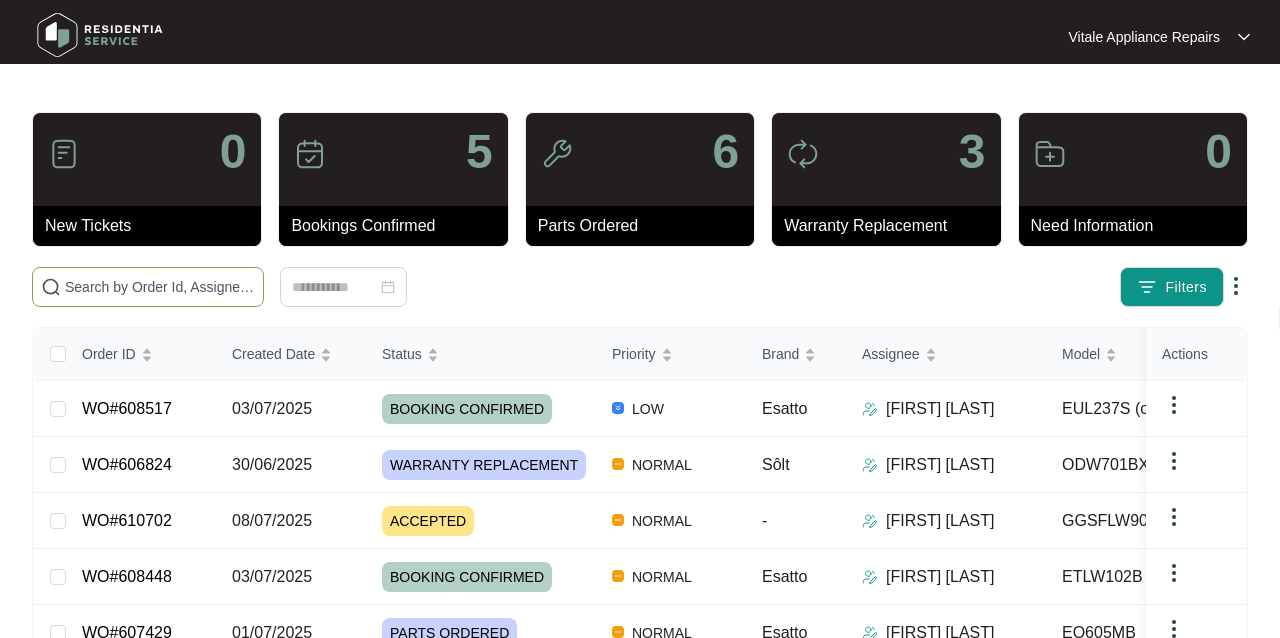 click at bounding box center [160, 287] 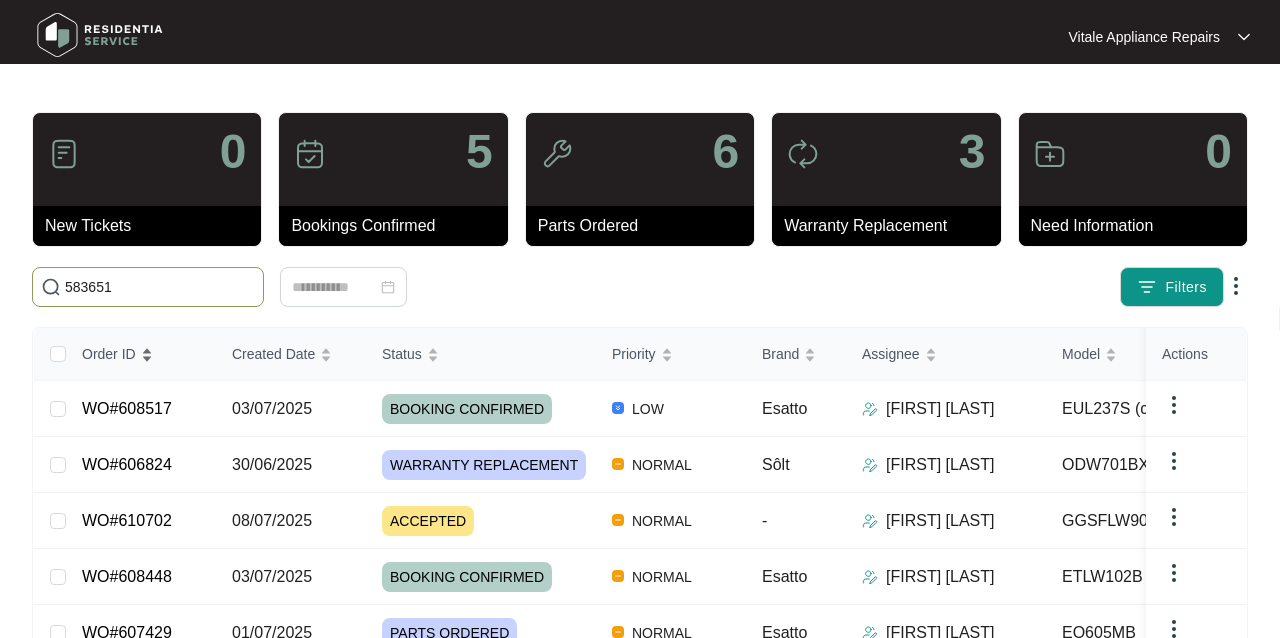 type on "583651" 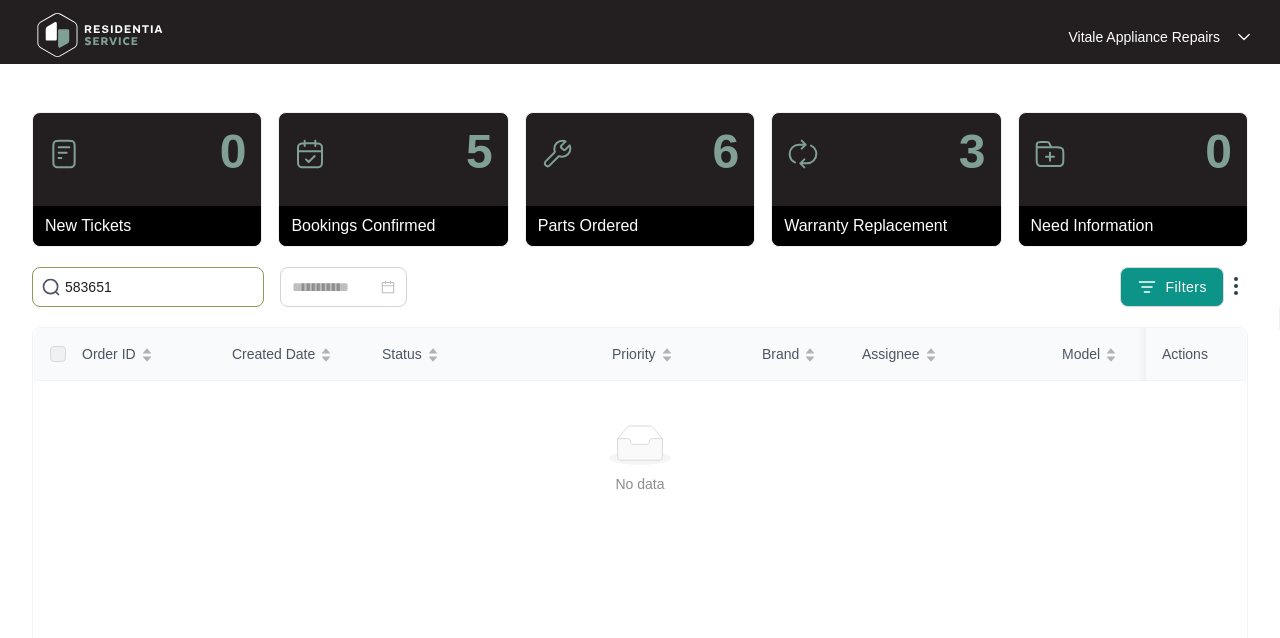 click on "583651" at bounding box center [160, 287] 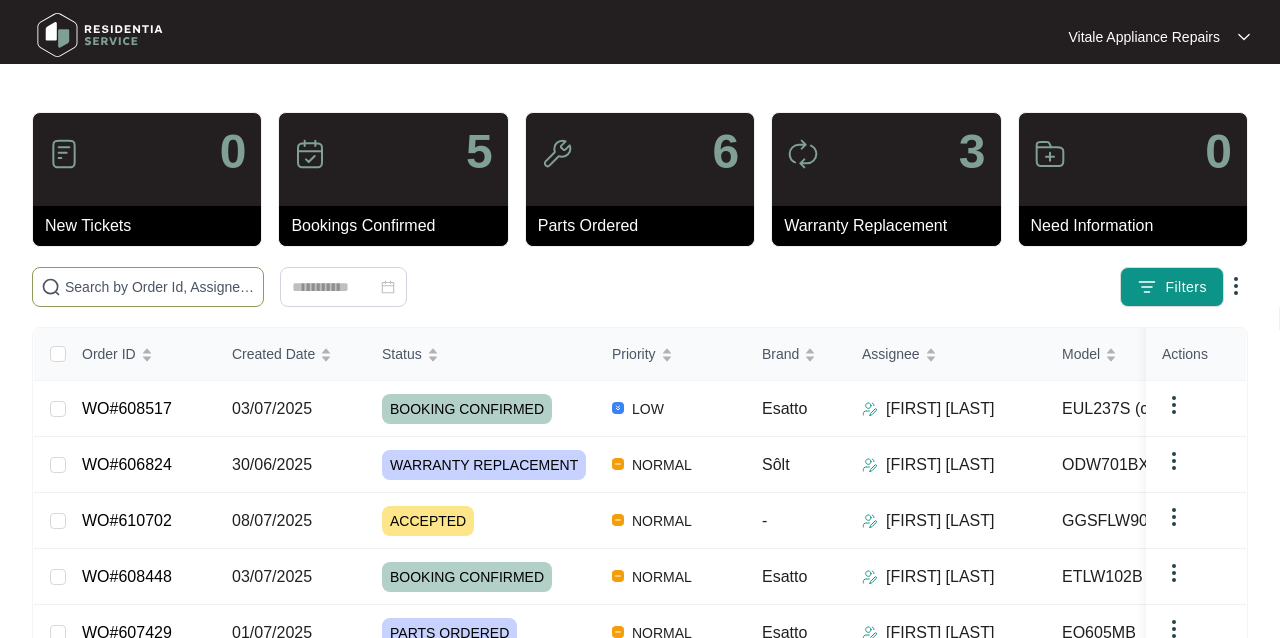 paste on "583651" 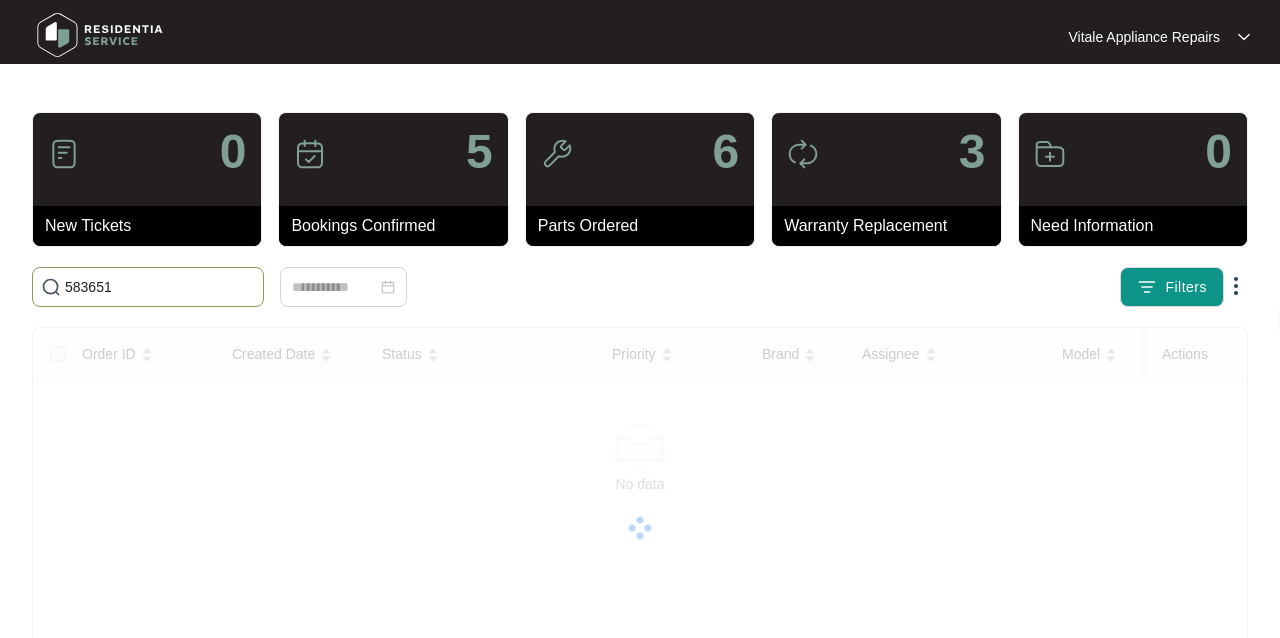 click on "583651" at bounding box center (160, 287) 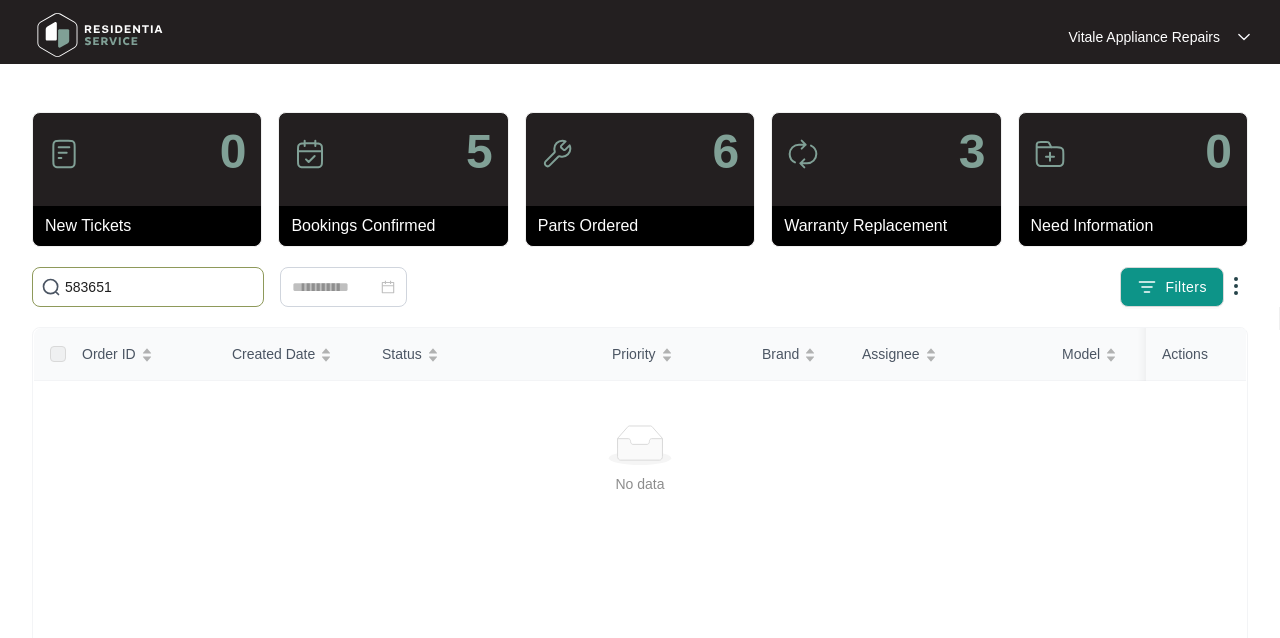 click on "583651" at bounding box center (160, 287) 